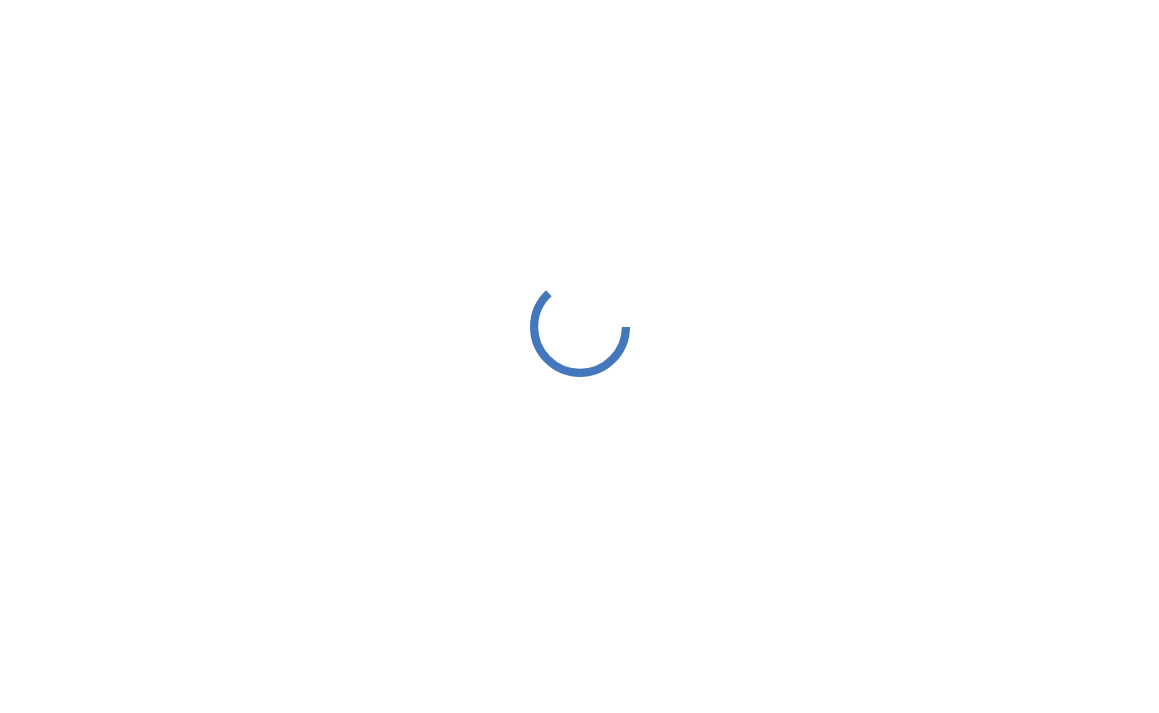 scroll, scrollTop: 0, scrollLeft: 0, axis: both 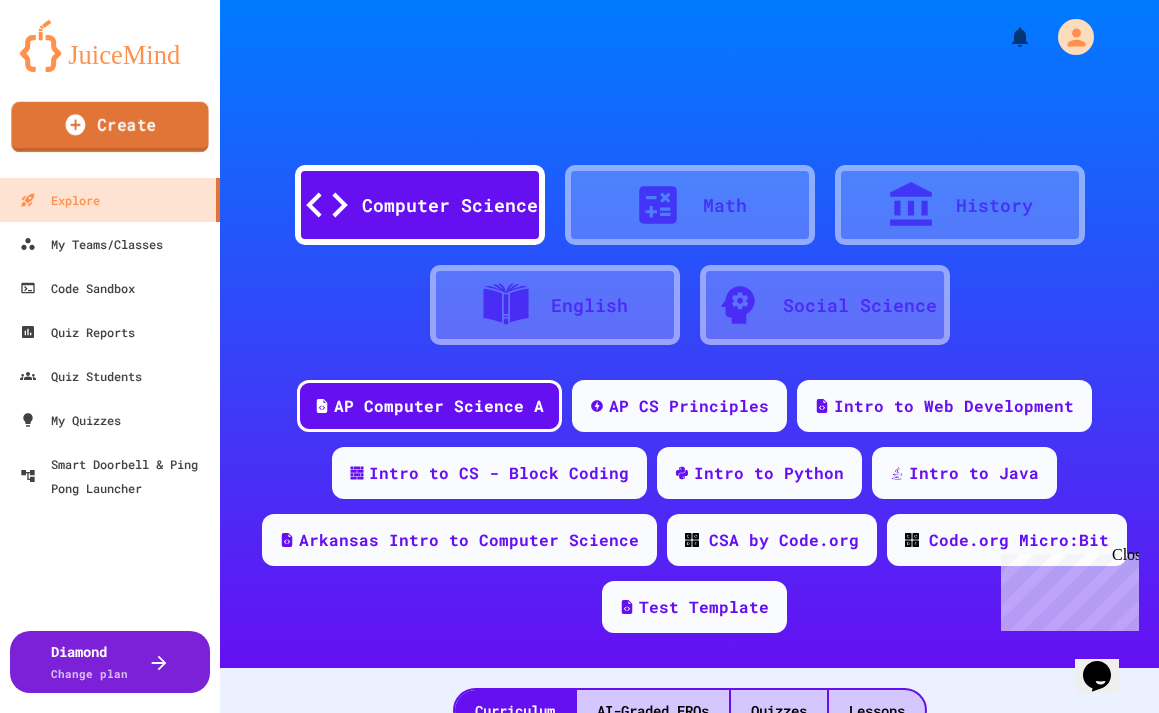 click on "Create" at bounding box center (109, 127) 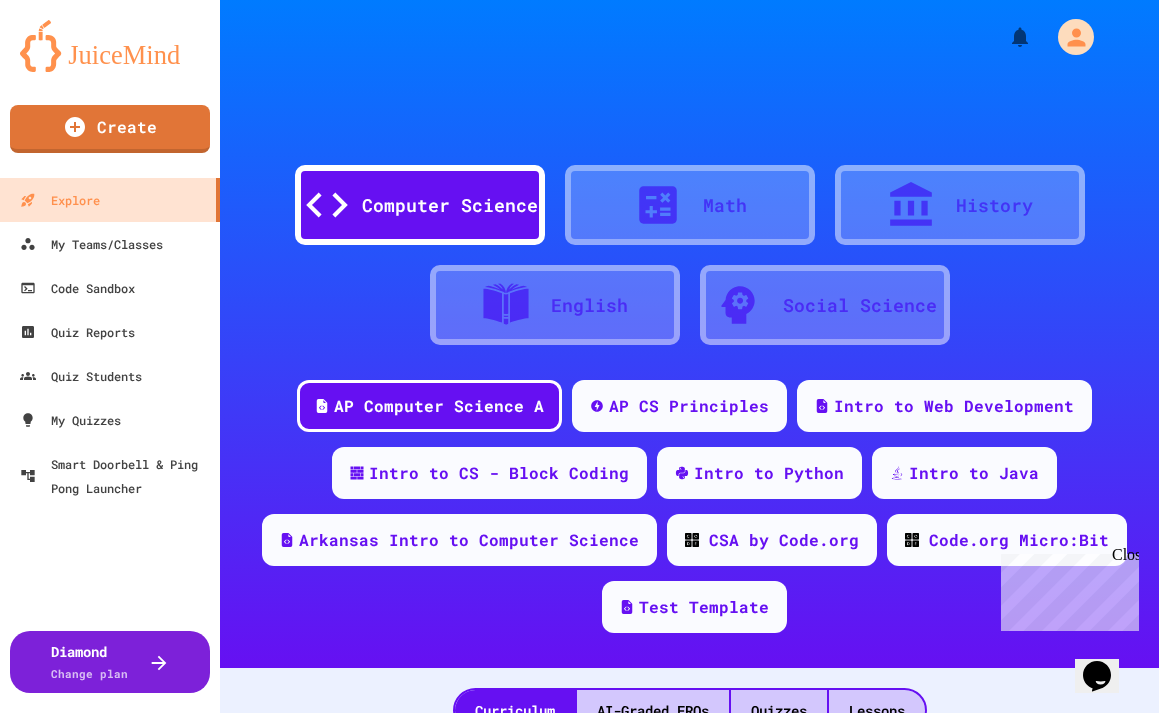 scroll, scrollTop: 217, scrollLeft: 0, axis: vertical 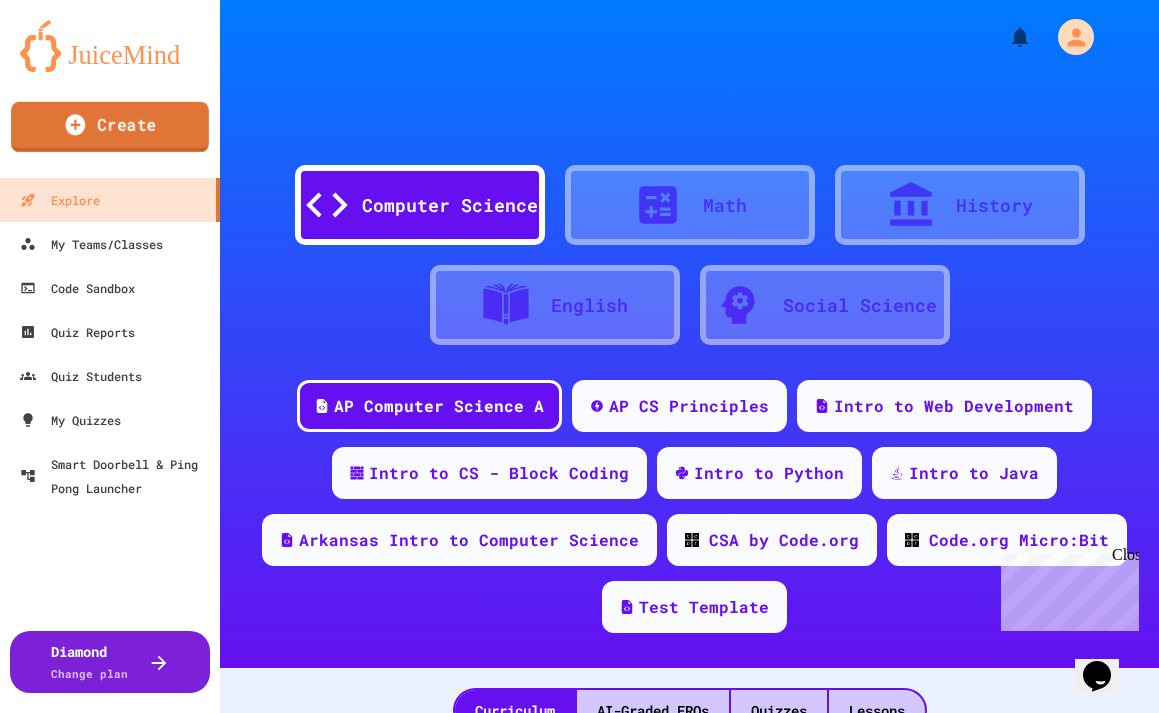 click on "Create" at bounding box center (110, 127) 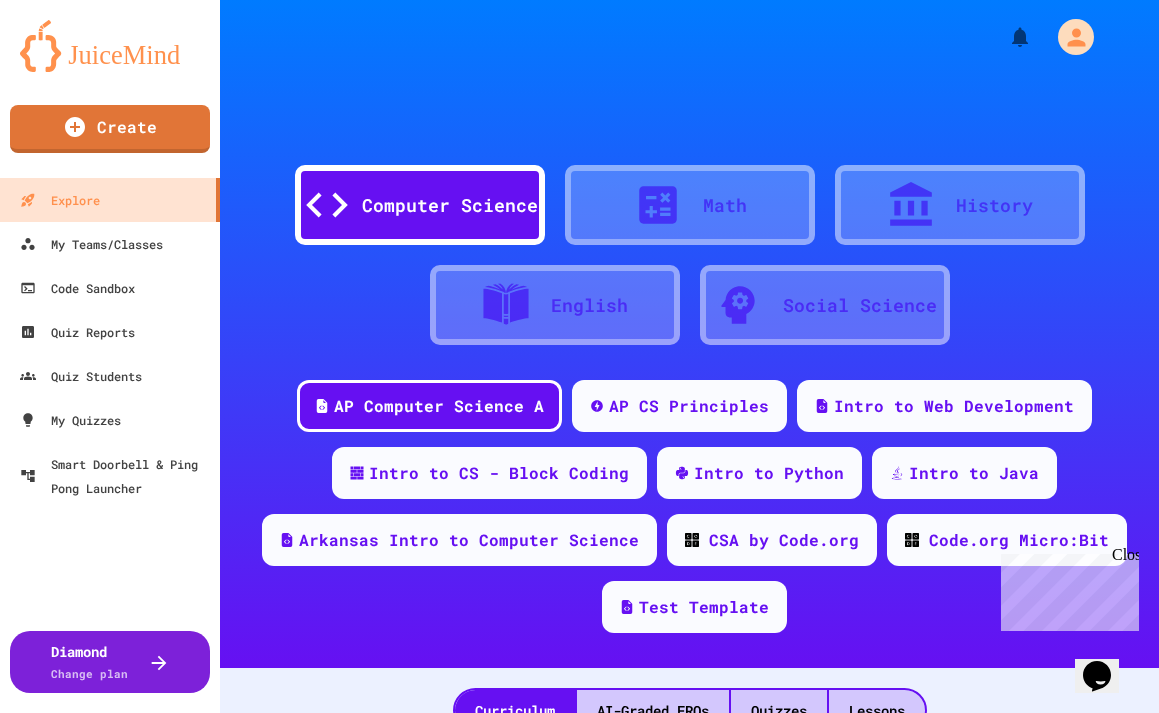 scroll, scrollTop: 217, scrollLeft: 0, axis: vertical 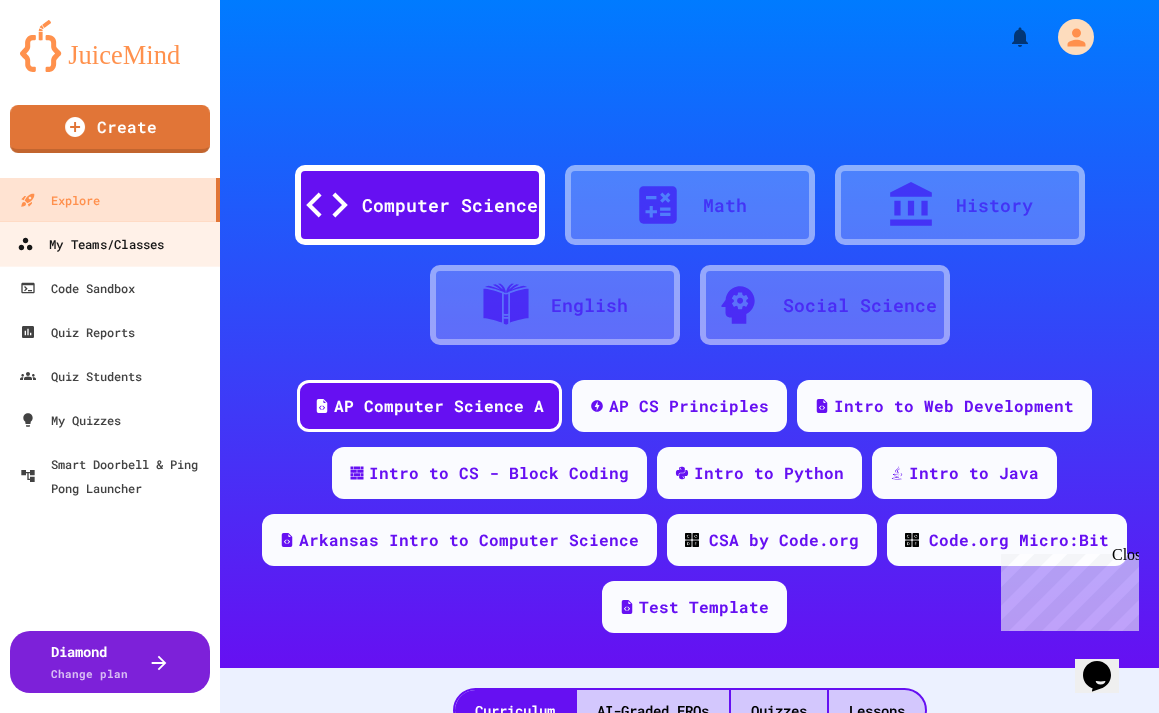 click on "My Teams/Classes" at bounding box center (90, 244) 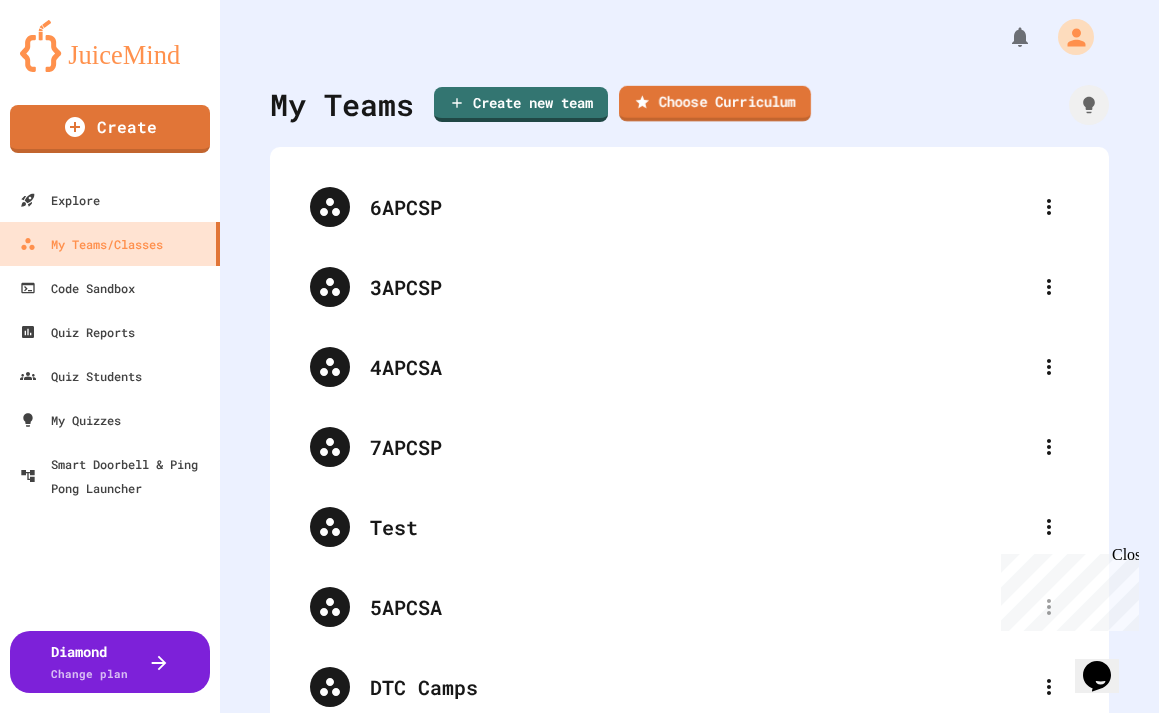 click on "Choose Curriculum" at bounding box center [715, 104] 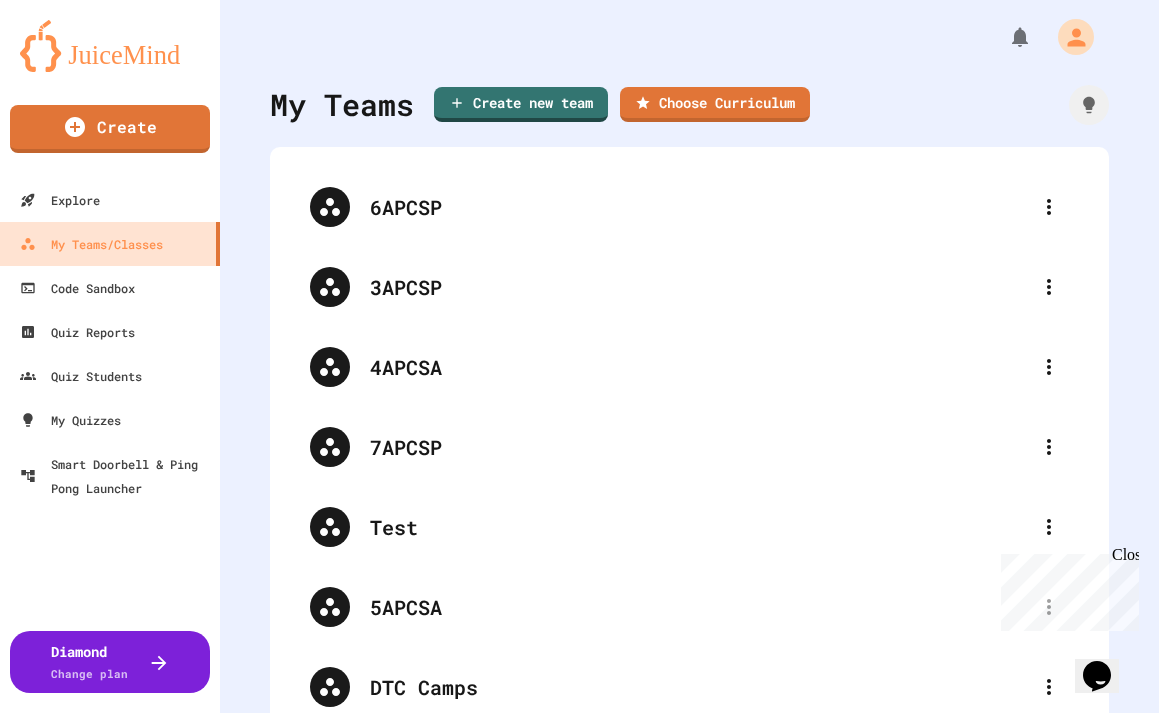 scroll, scrollTop: 152, scrollLeft: 0, axis: vertical 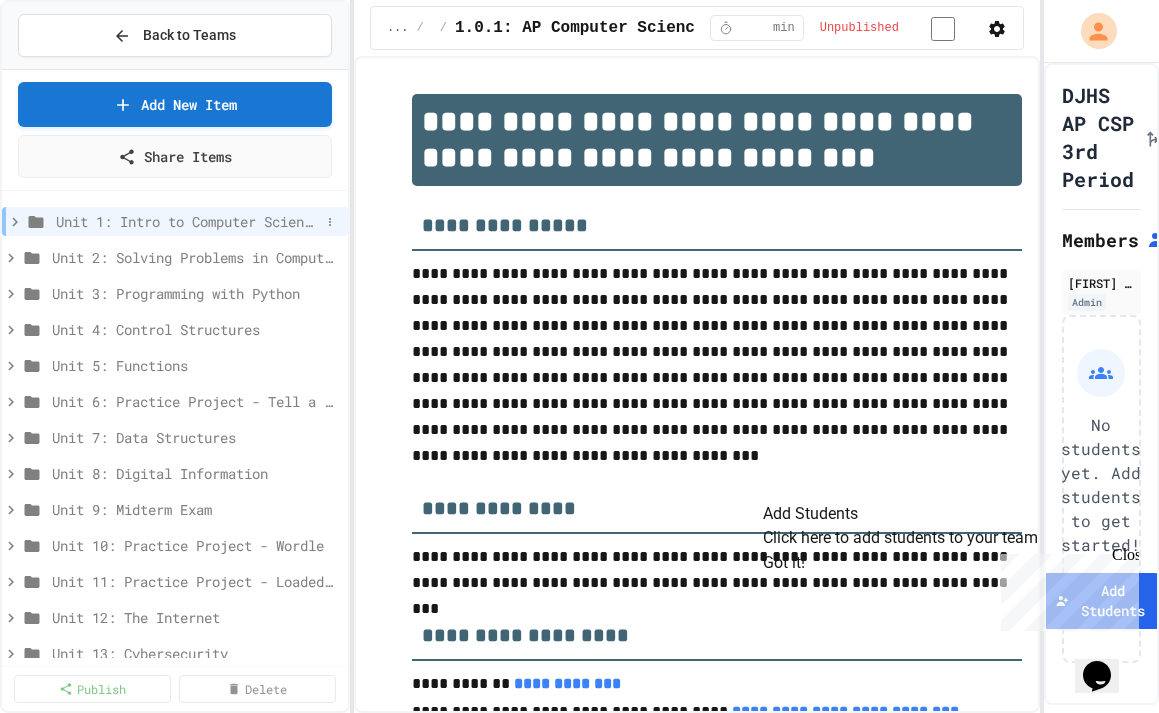 click 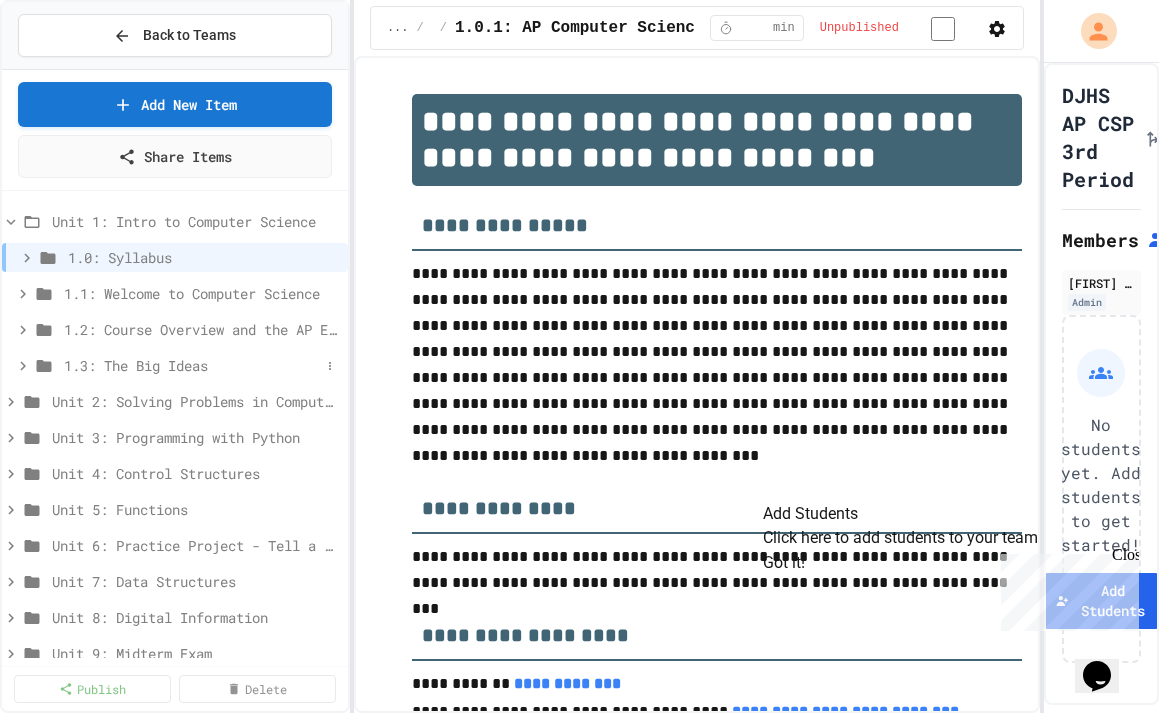click 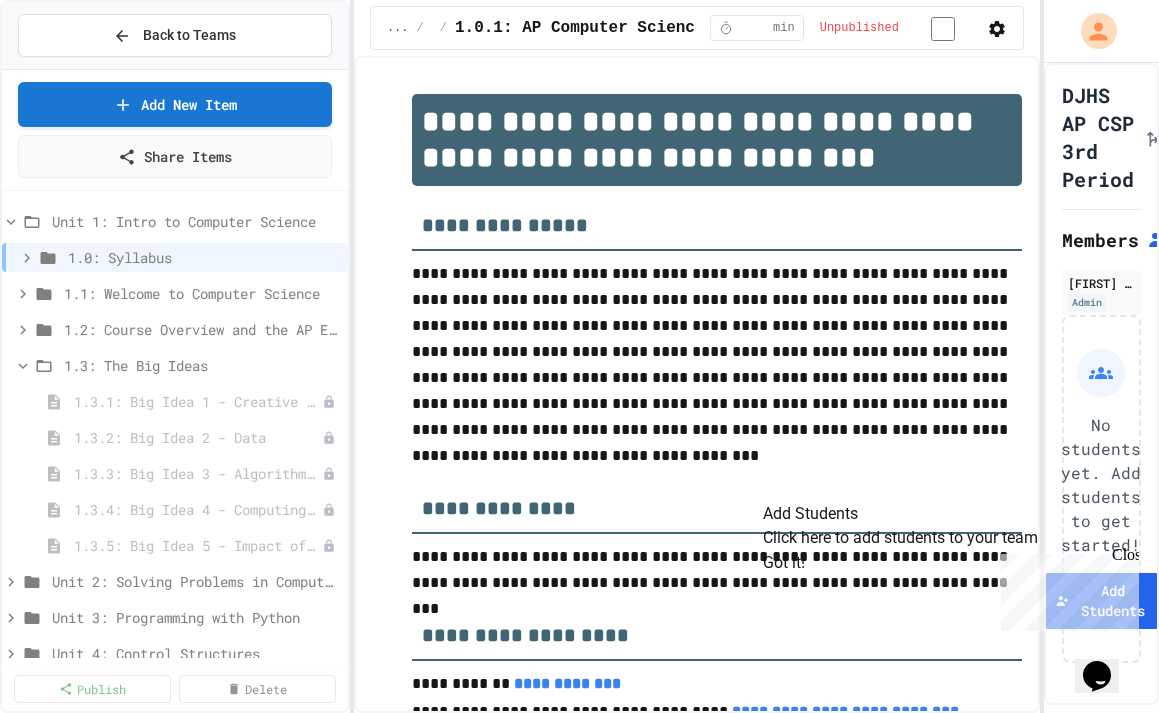click 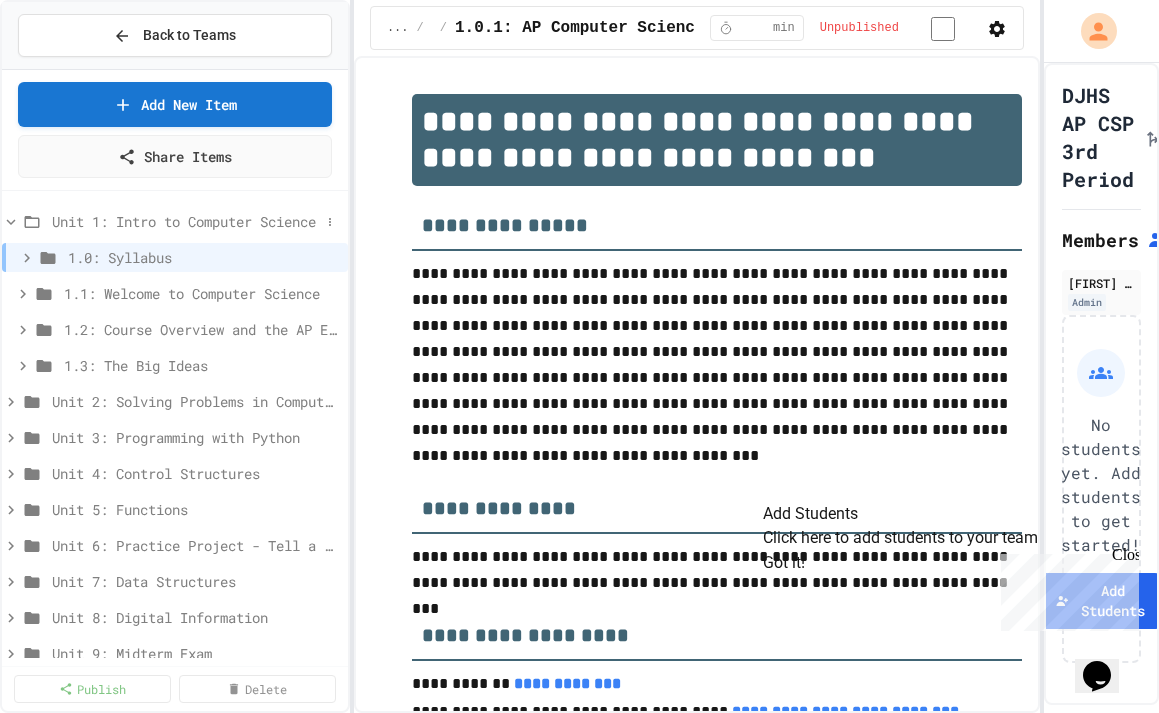 click 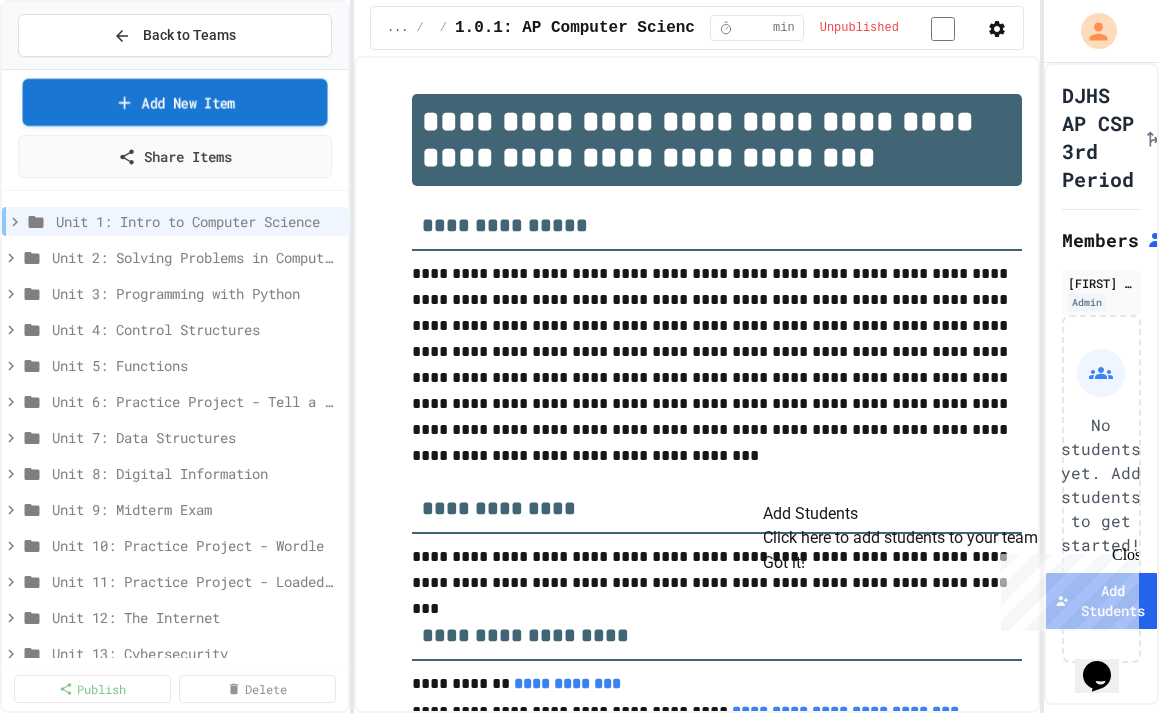 click on "Add New Item" at bounding box center [175, 102] 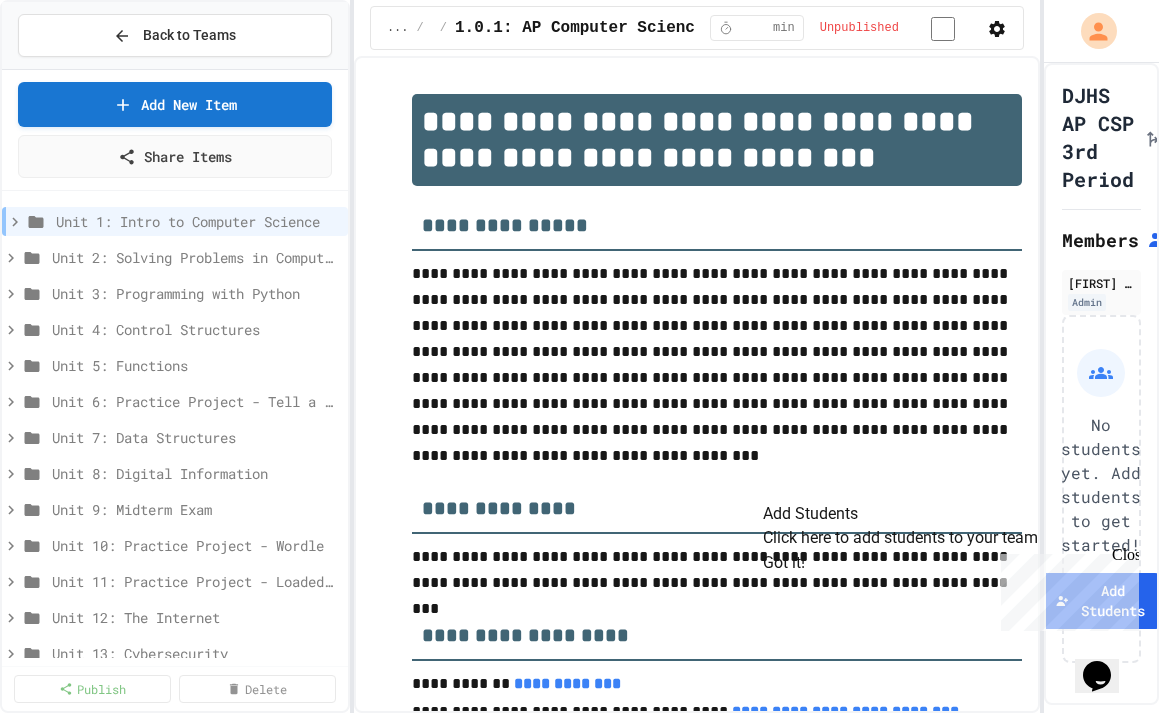 click on "Cancel" at bounding box center [580, 1089] 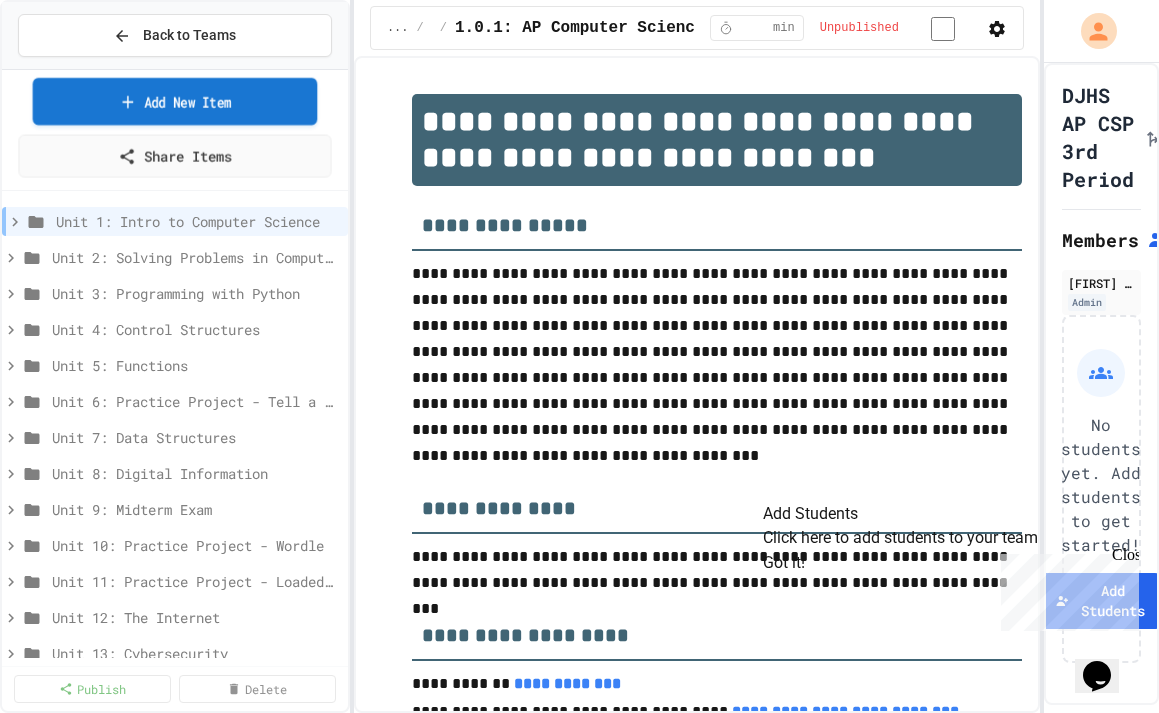 click on "Add New Item" at bounding box center [175, 101] 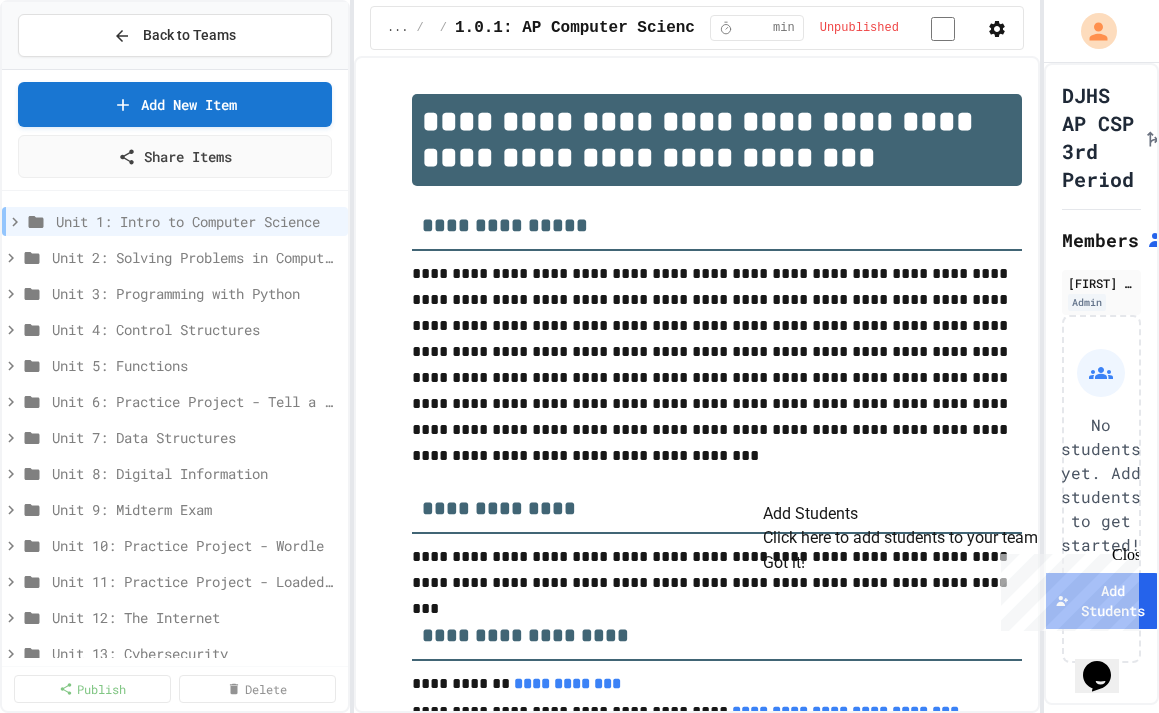 click on "Create Manually Use the traditional method to create content from scratch" at bounding box center (579, 915) 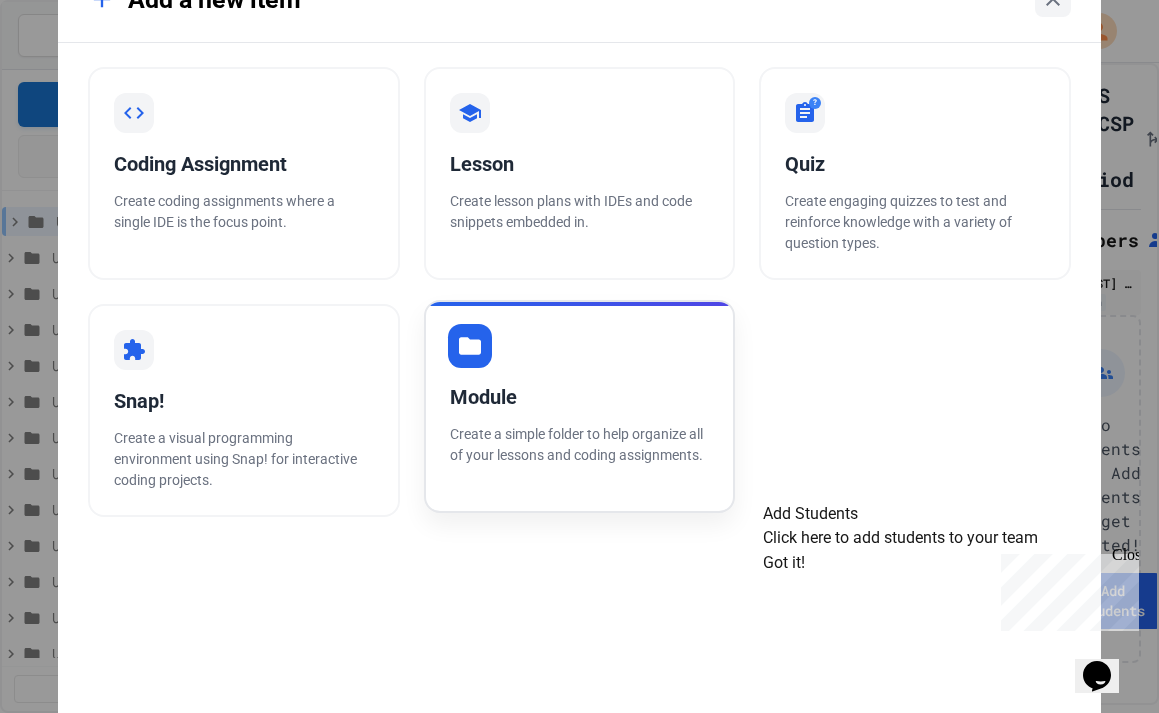 click on "Module" at bounding box center [580, 397] 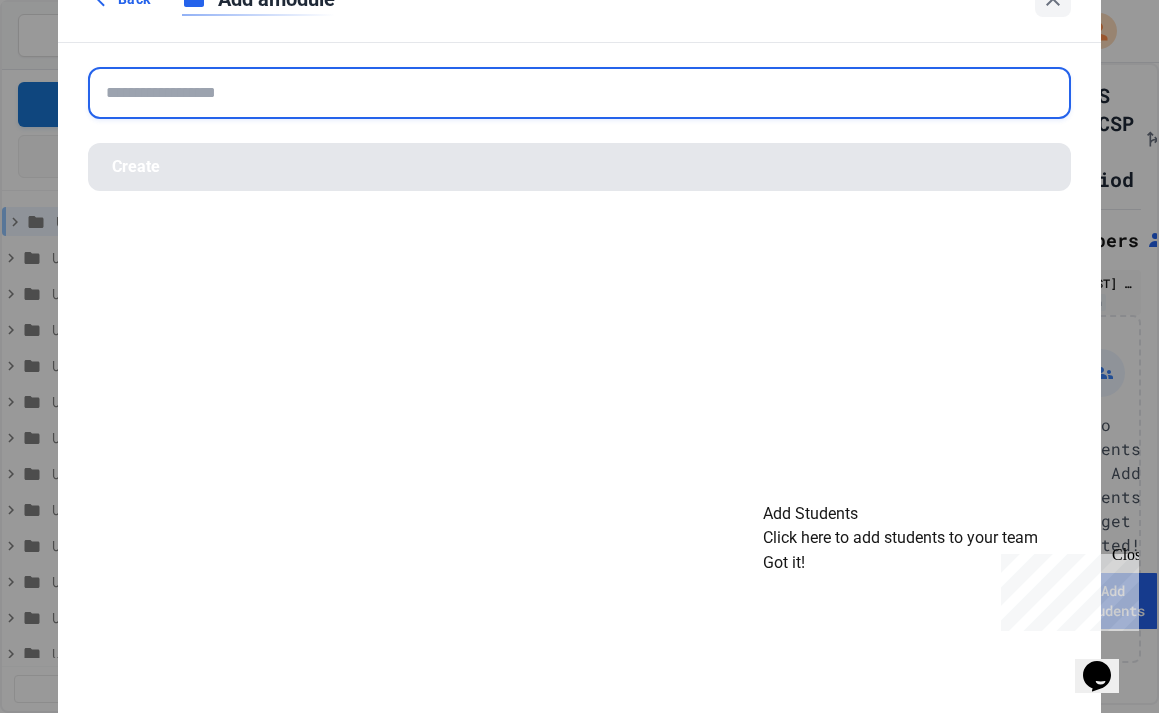click at bounding box center (579, 93) 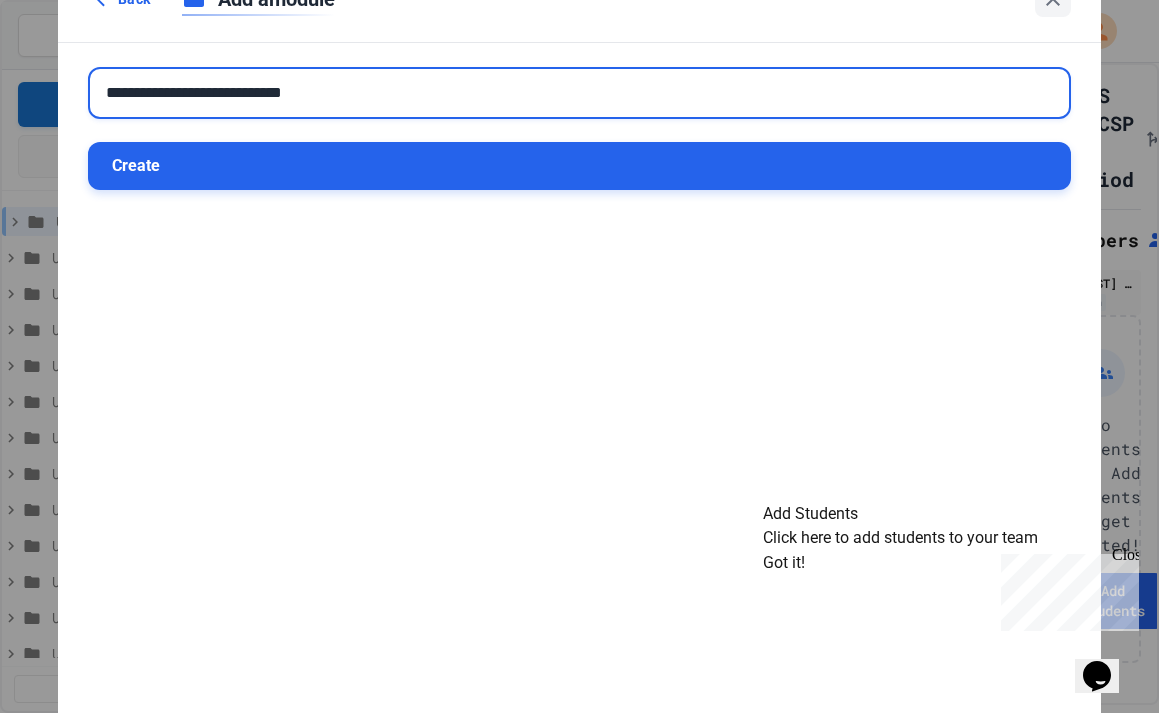 type on "**********" 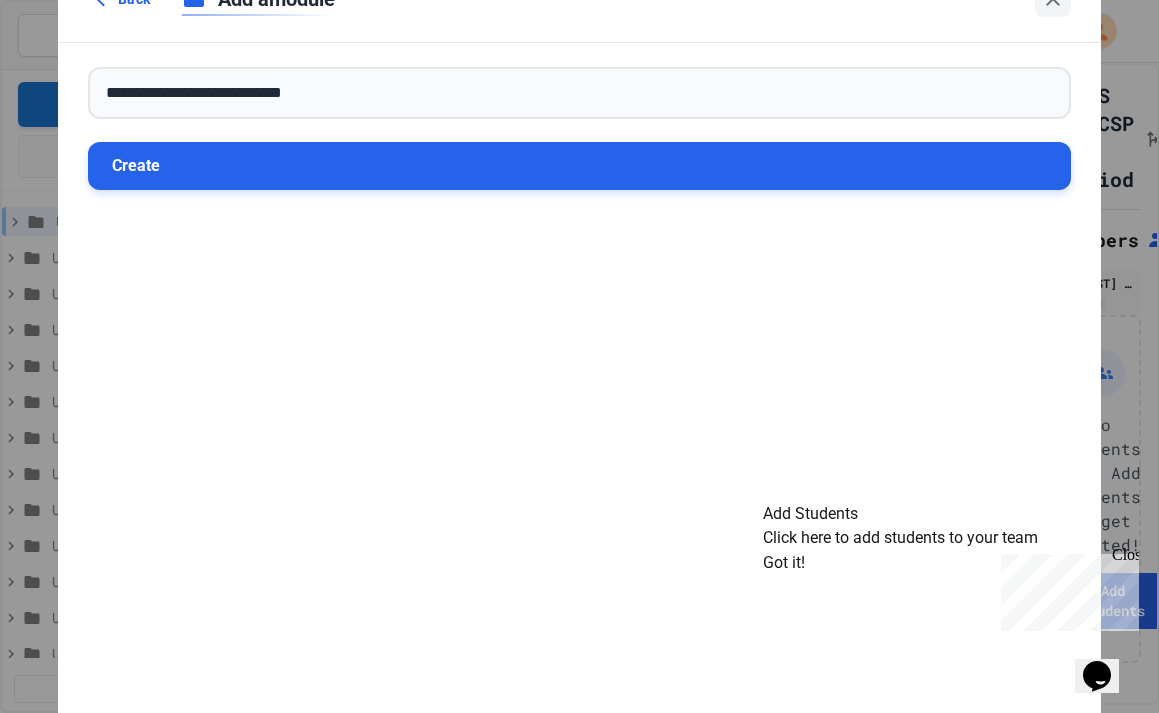 click on "Create" at bounding box center (579, 166) 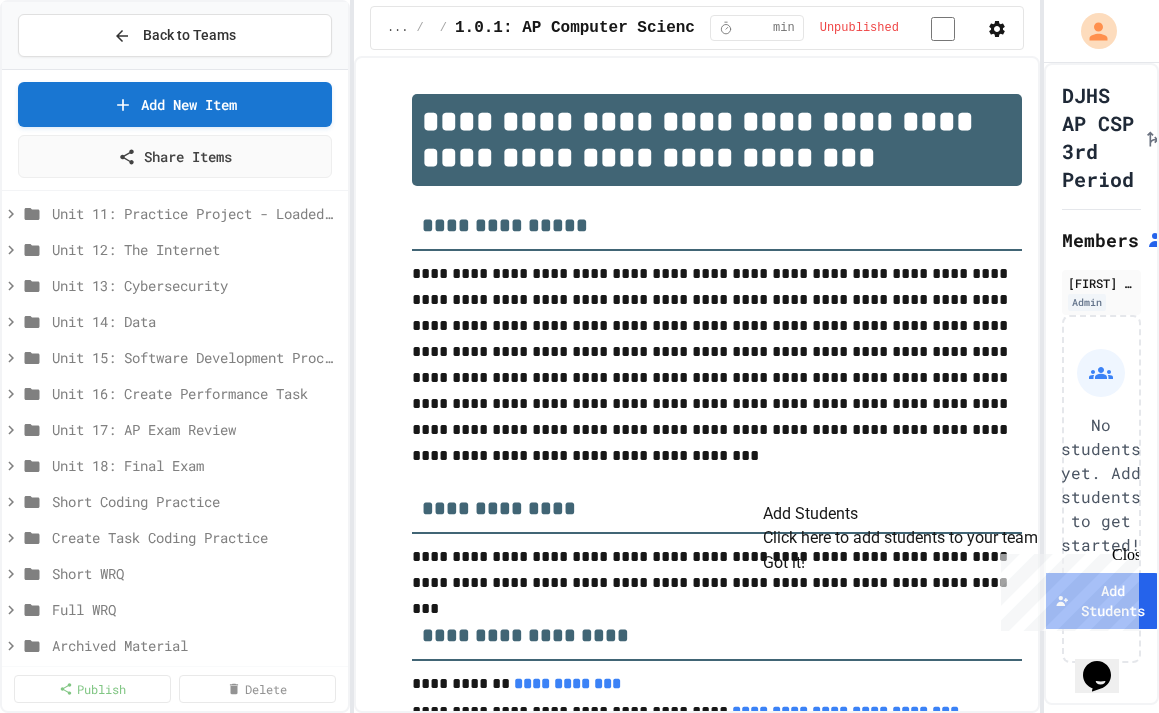 scroll, scrollTop: 421, scrollLeft: 0, axis: vertical 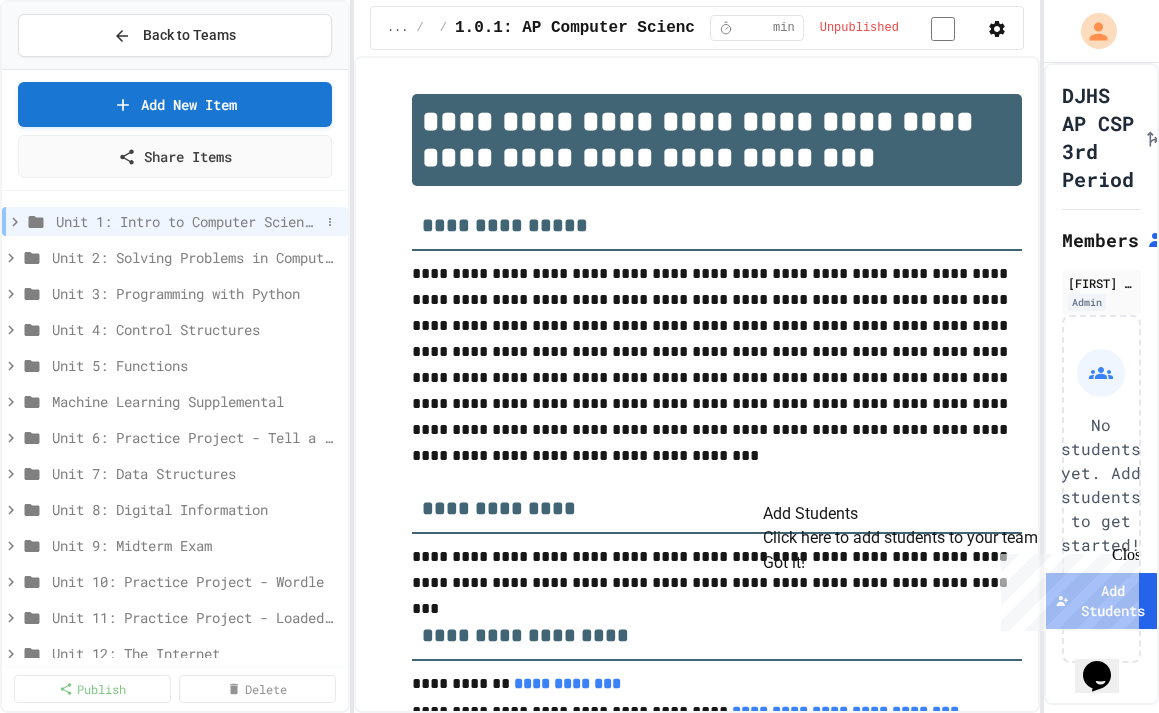 click 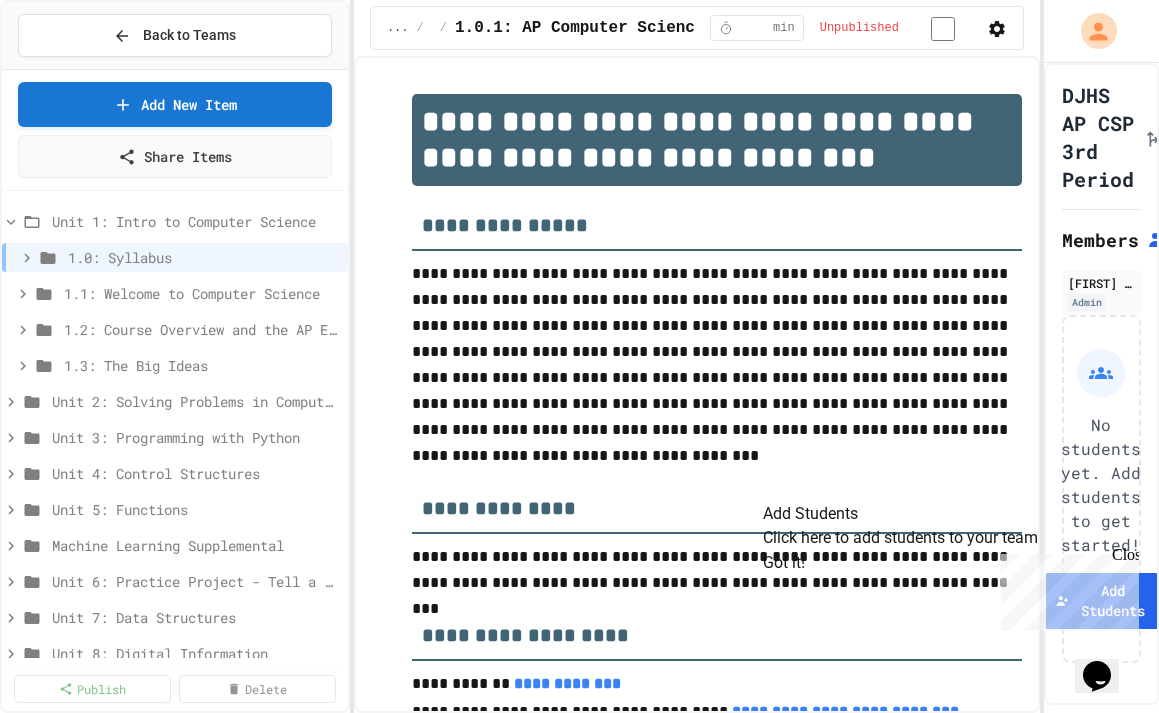 click 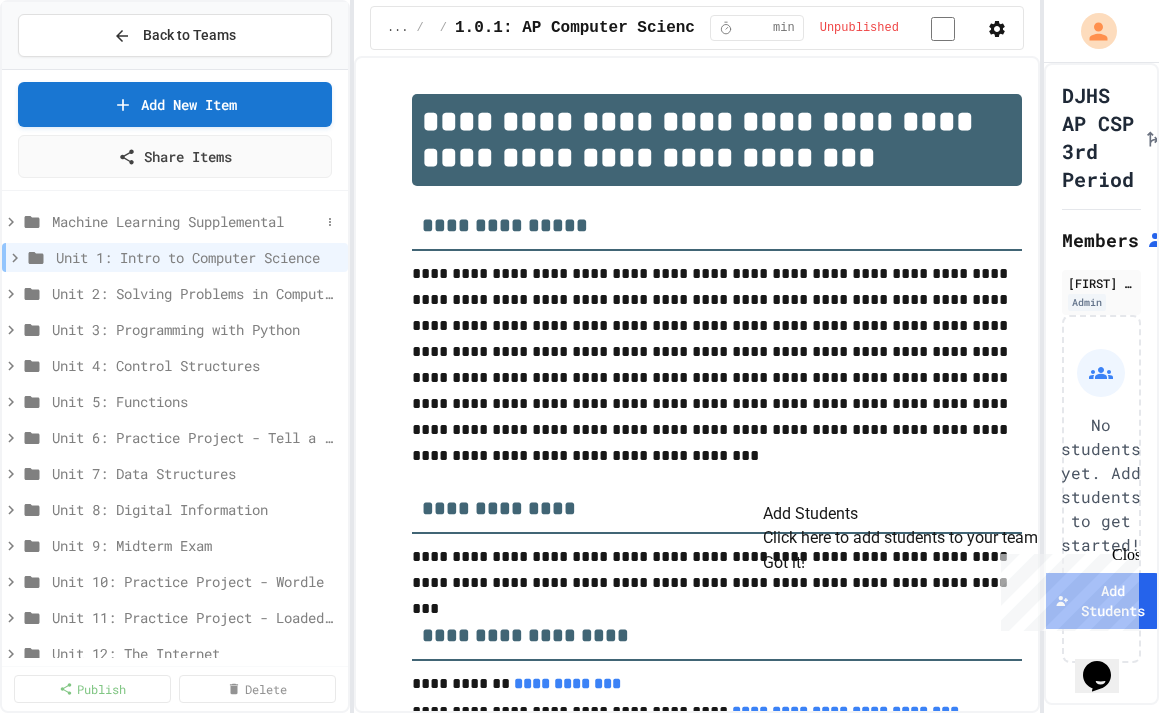 click on "Machine Learning Supplemental" at bounding box center [175, 221] 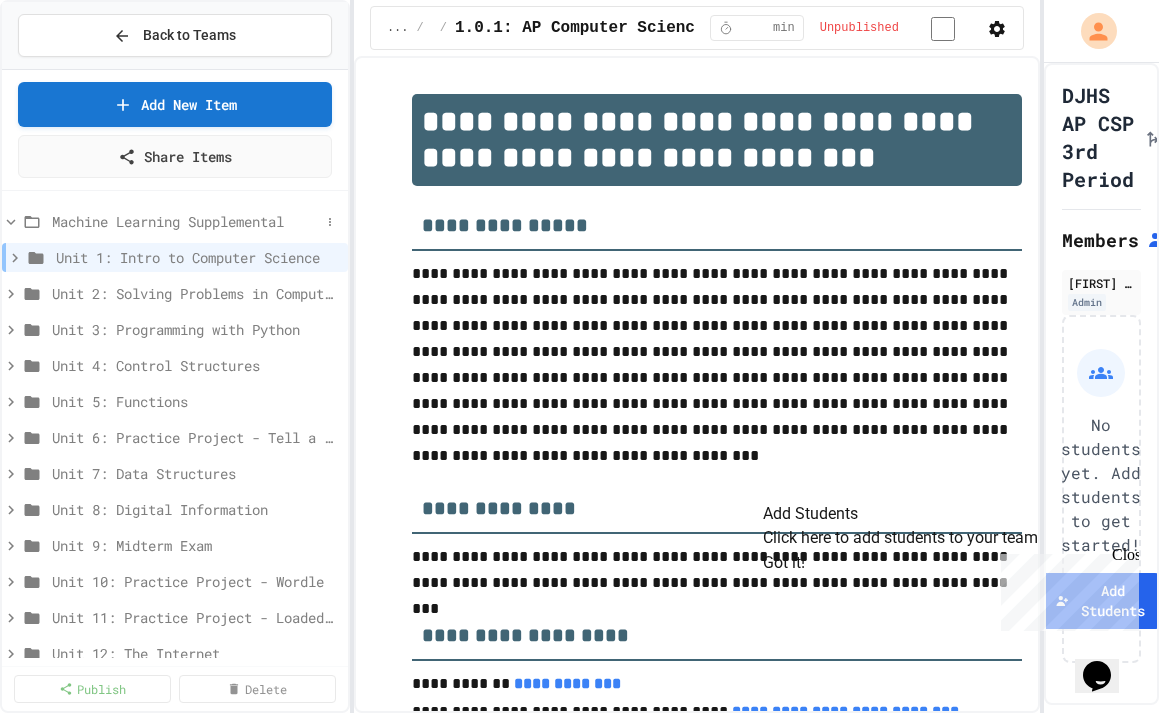 click on "Machine Learning Supplemental" at bounding box center (186, 221) 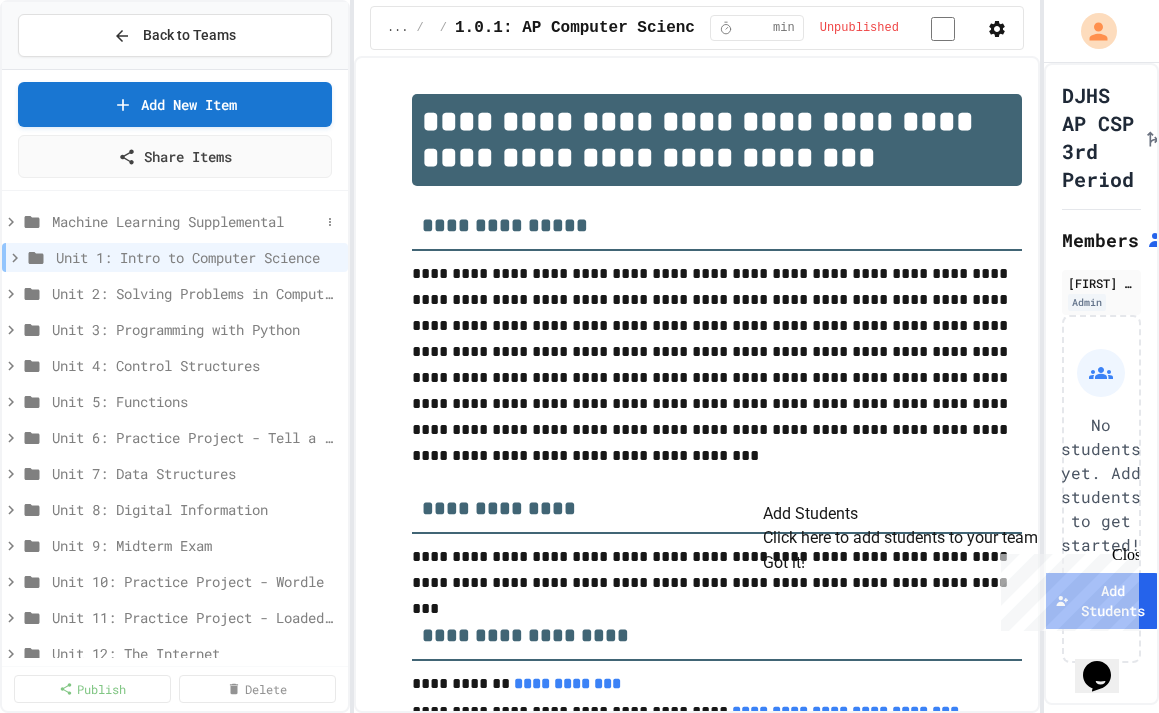 click 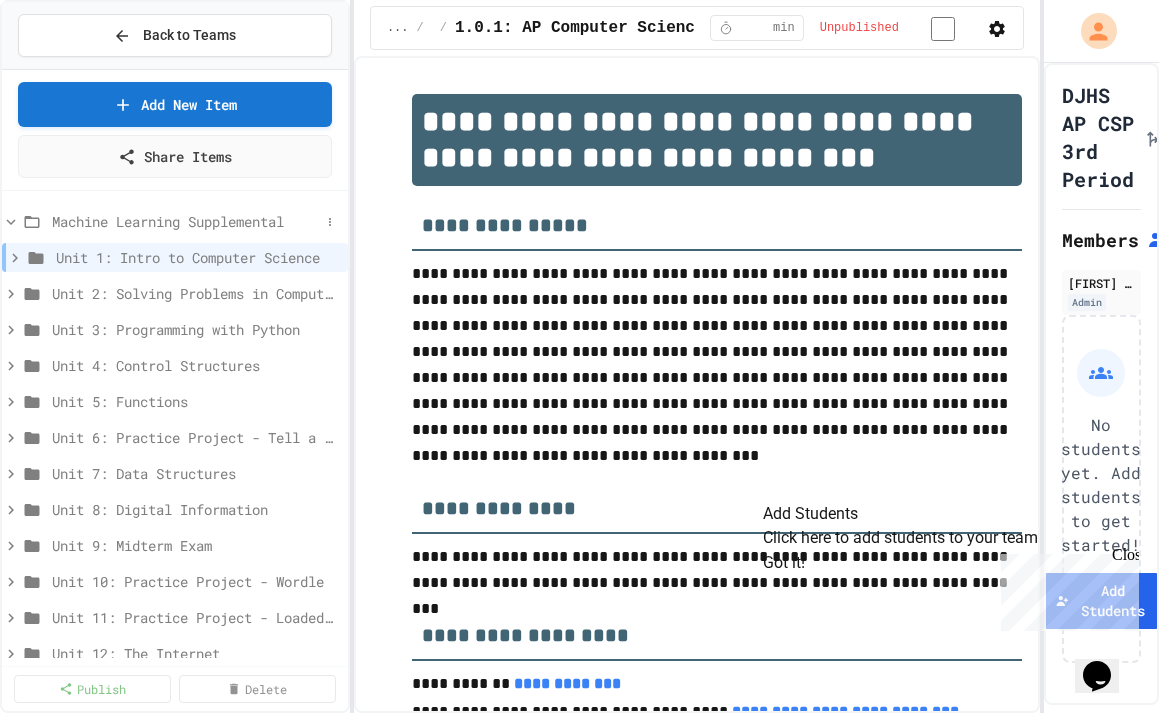 click on "Machine Learning Supplemental" at bounding box center [186, 221] 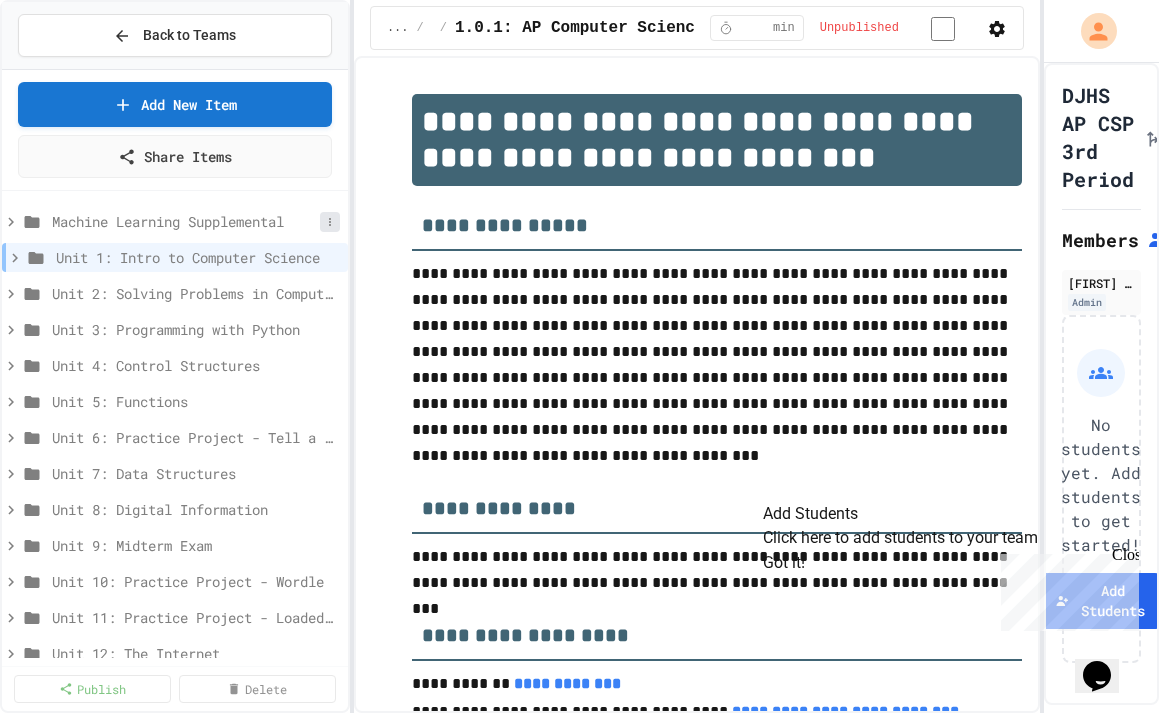 click 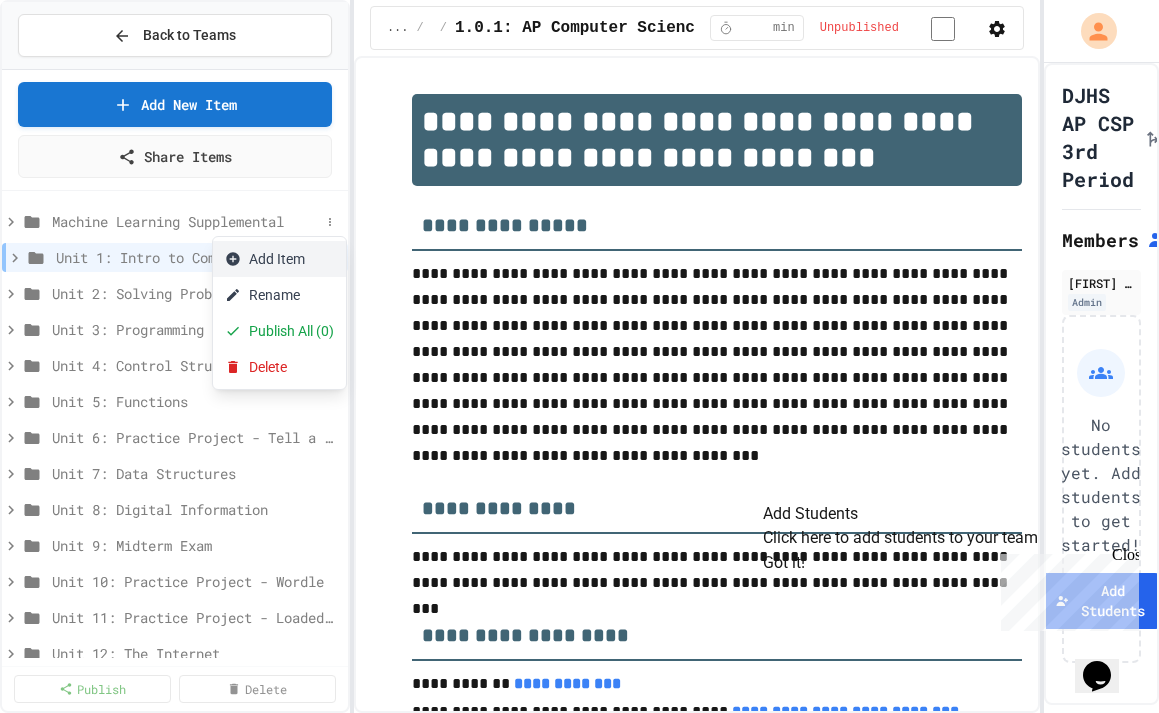click on "Add Item" at bounding box center [279, 259] 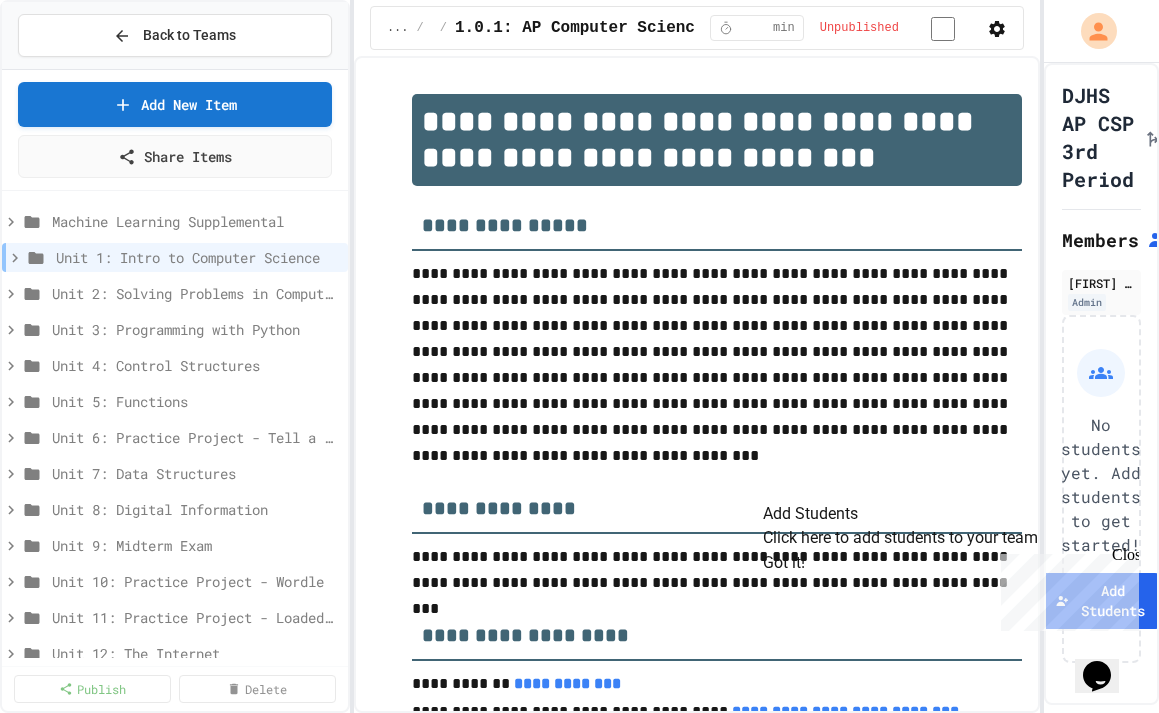 click on "Create Manually Use the traditional method to create content from scratch" at bounding box center [579, 915] 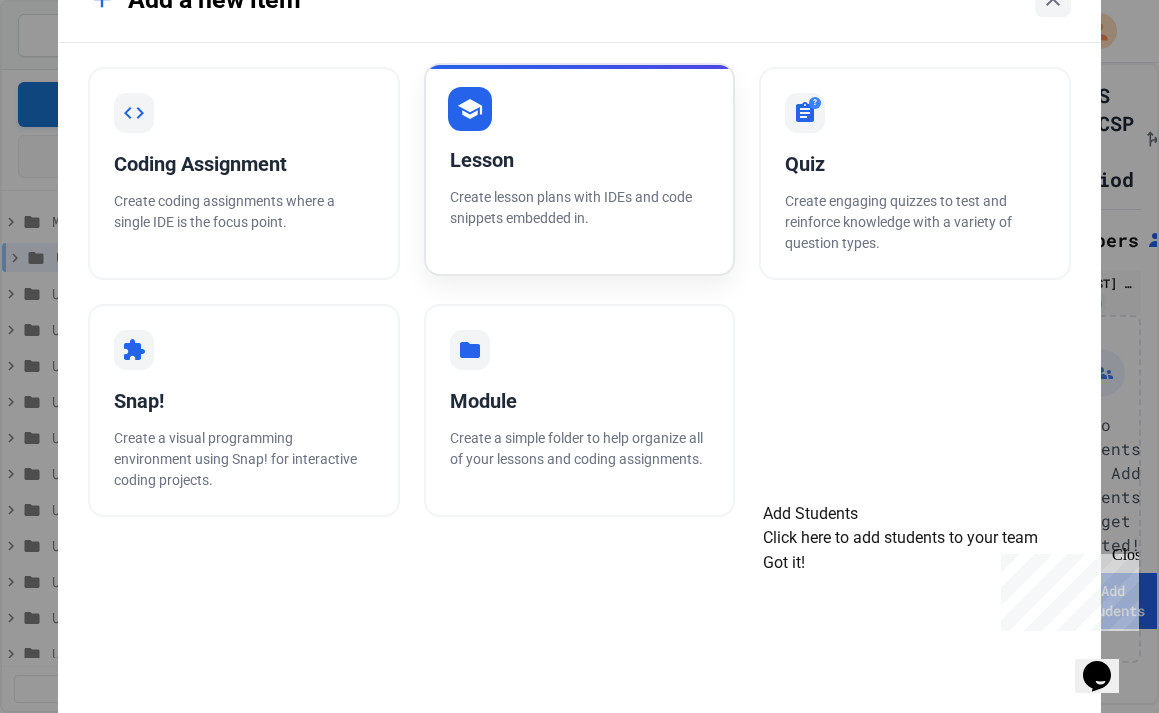 click on "Lesson Create lesson plans with IDEs and code snippets embedded in." at bounding box center (580, 169) 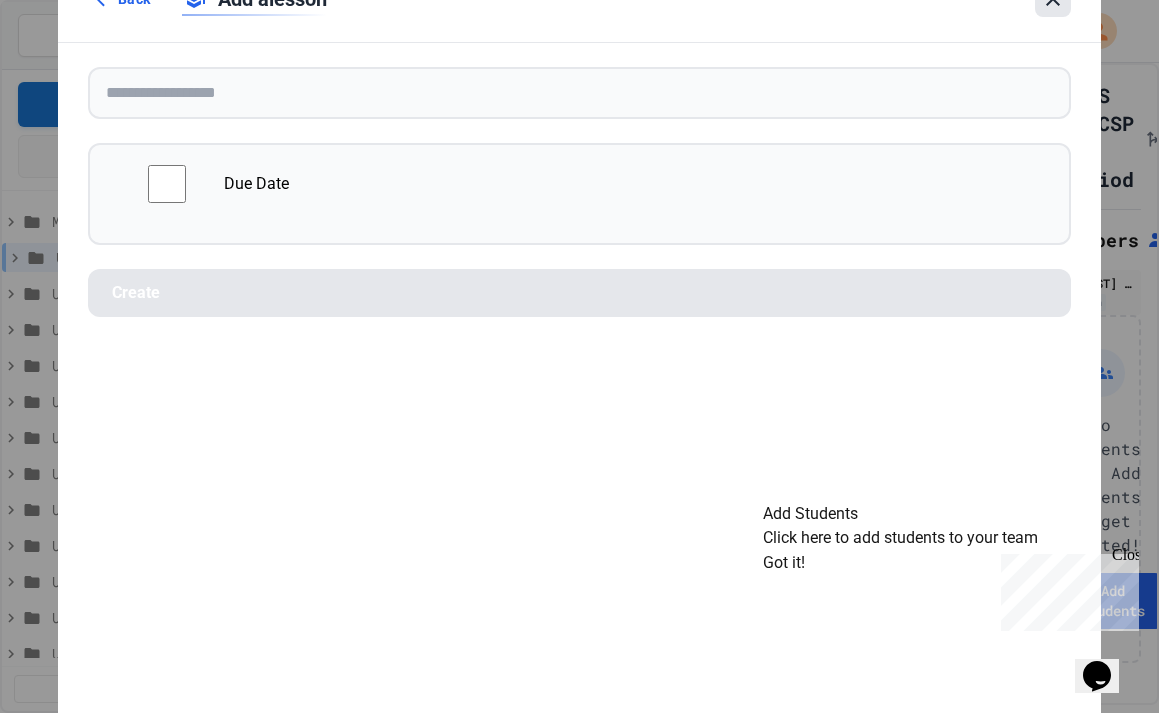 click 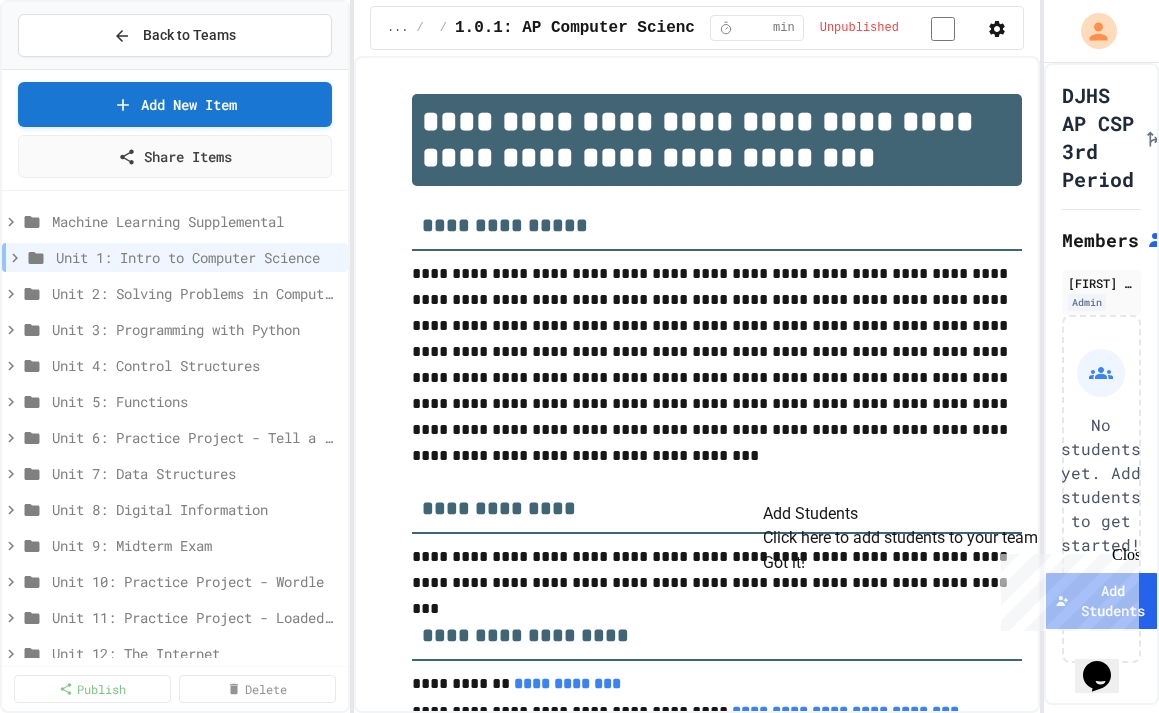 click on "Create Manually Use the traditional method to create content from scratch" at bounding box center (579, 915) 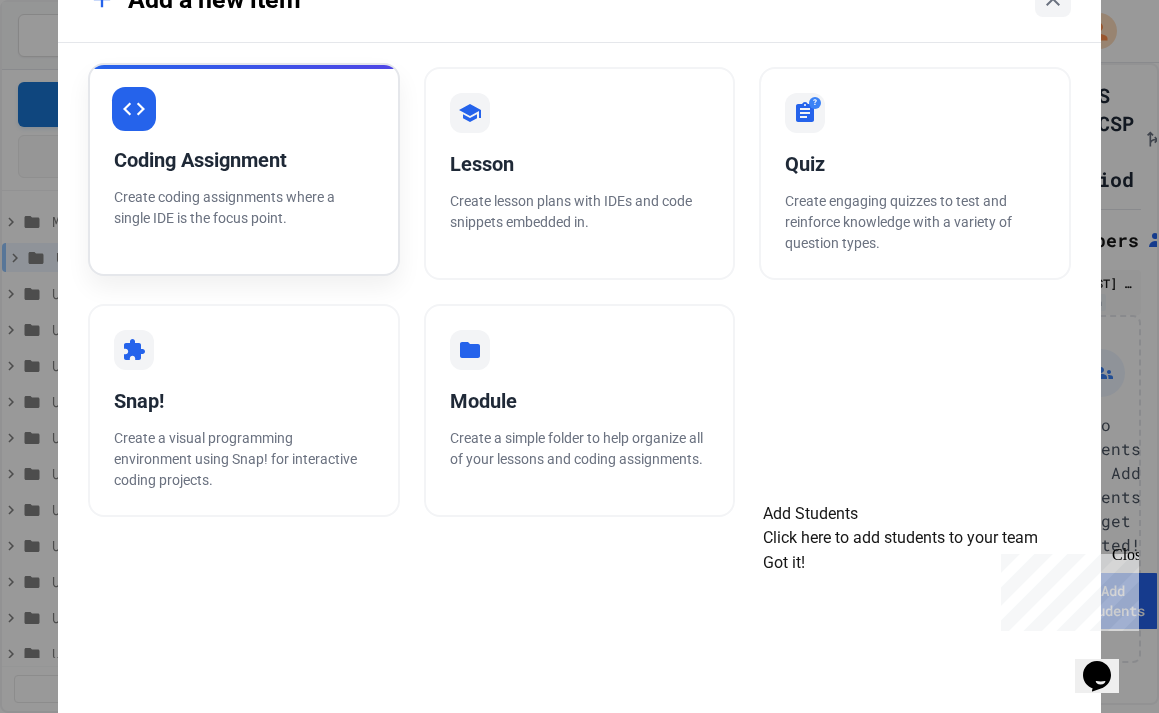 click on "Coding Assignment Create coding assignments where a single IDE is the focus point." at bounding box center (244, 169) 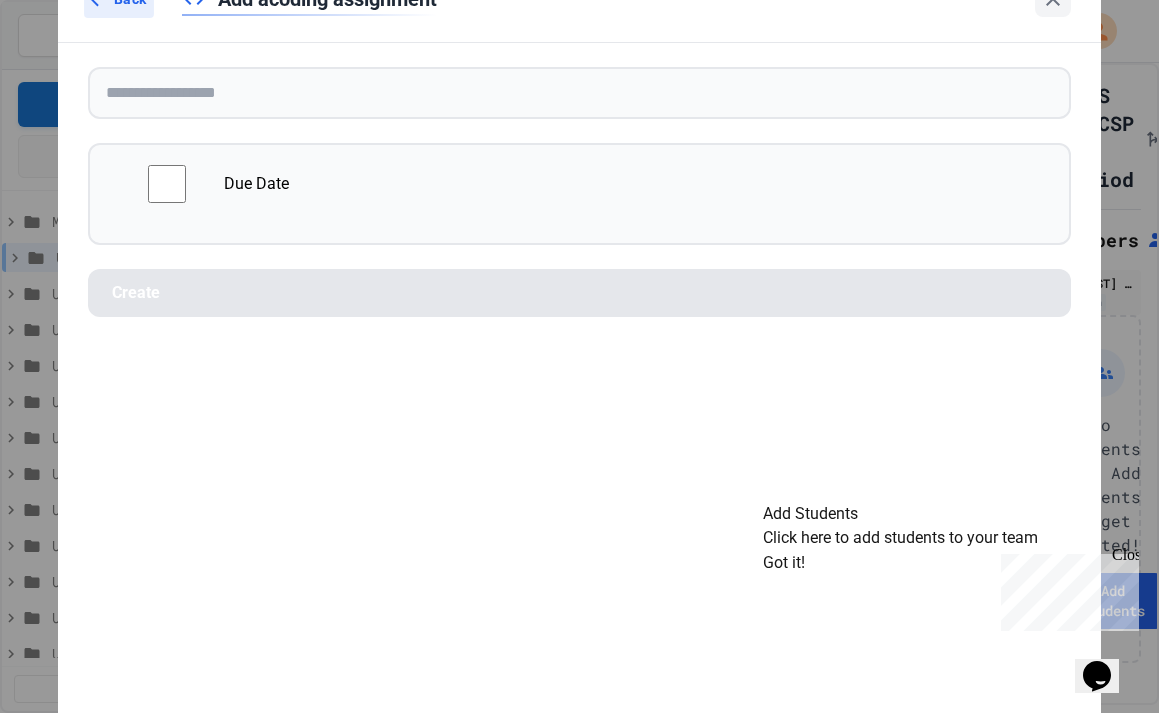 click on "Back" at bounding box center (130, -1) 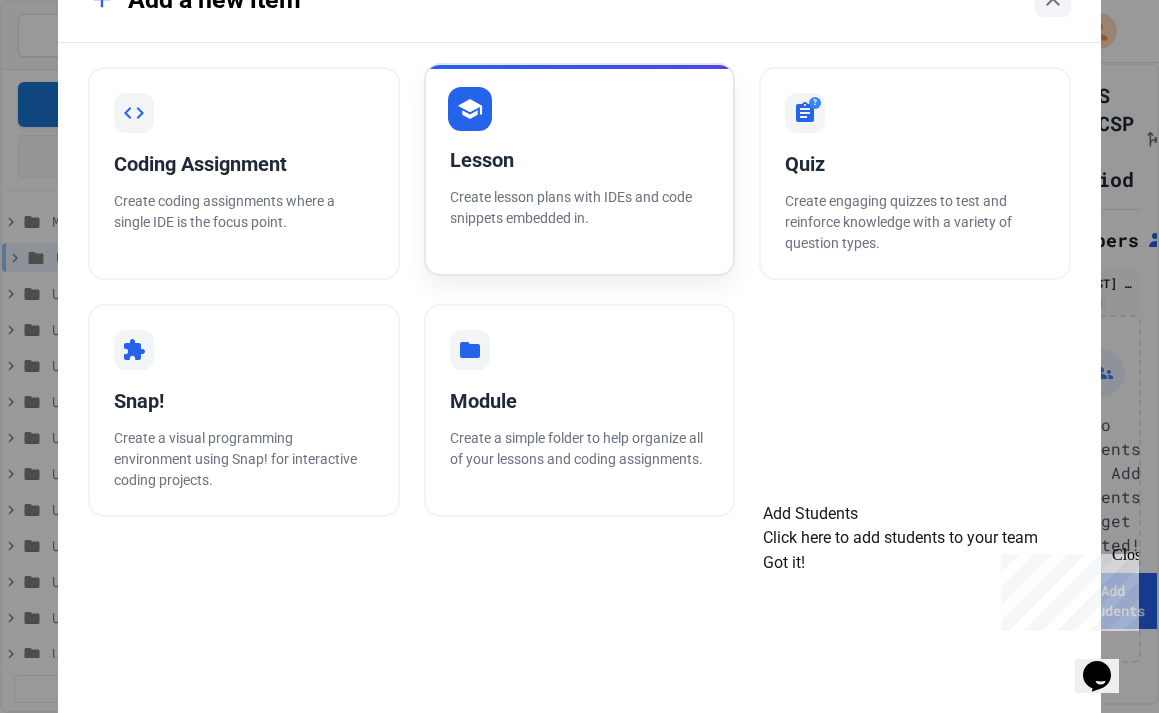 click on "Lesson Create lesson plans with IDEs and code snippets embedded in." at bounding box center (580, 169) 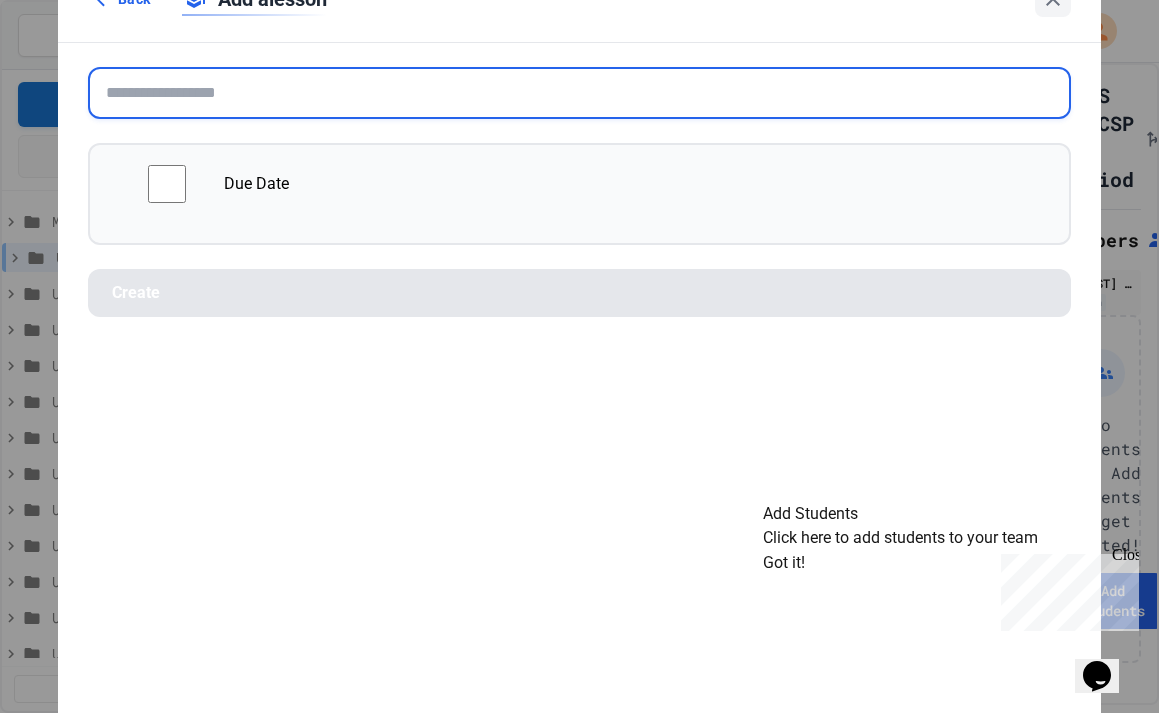click at bounding box center [579, 93] 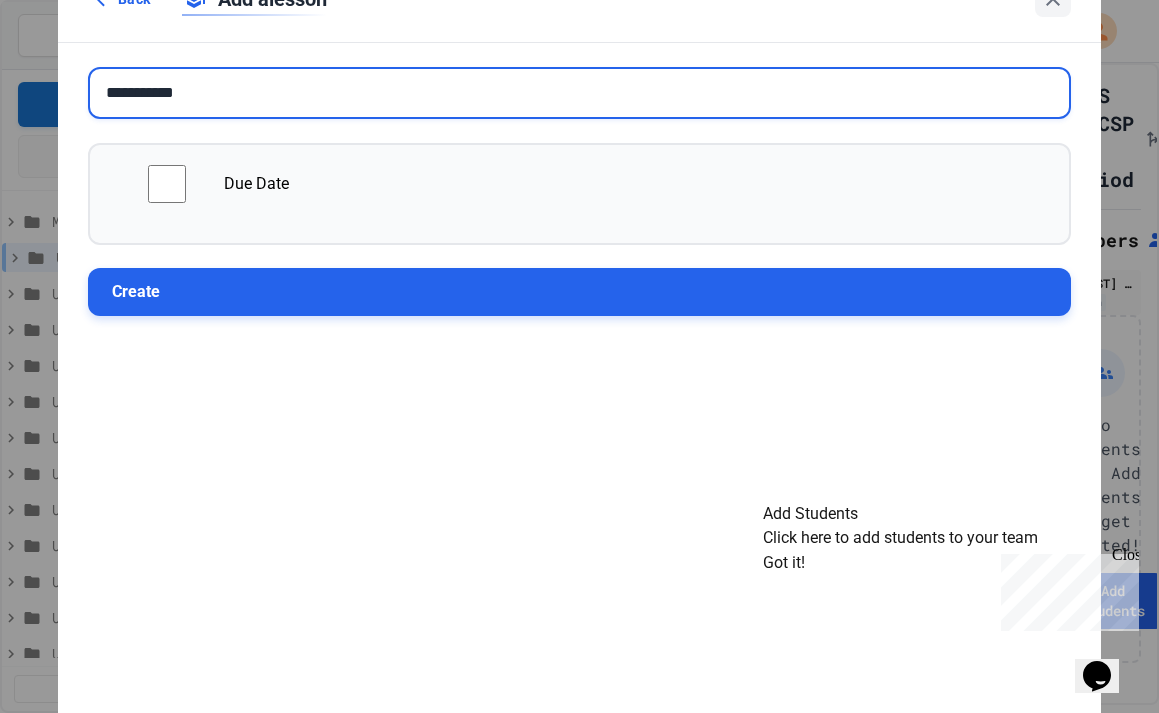 type on "**********" 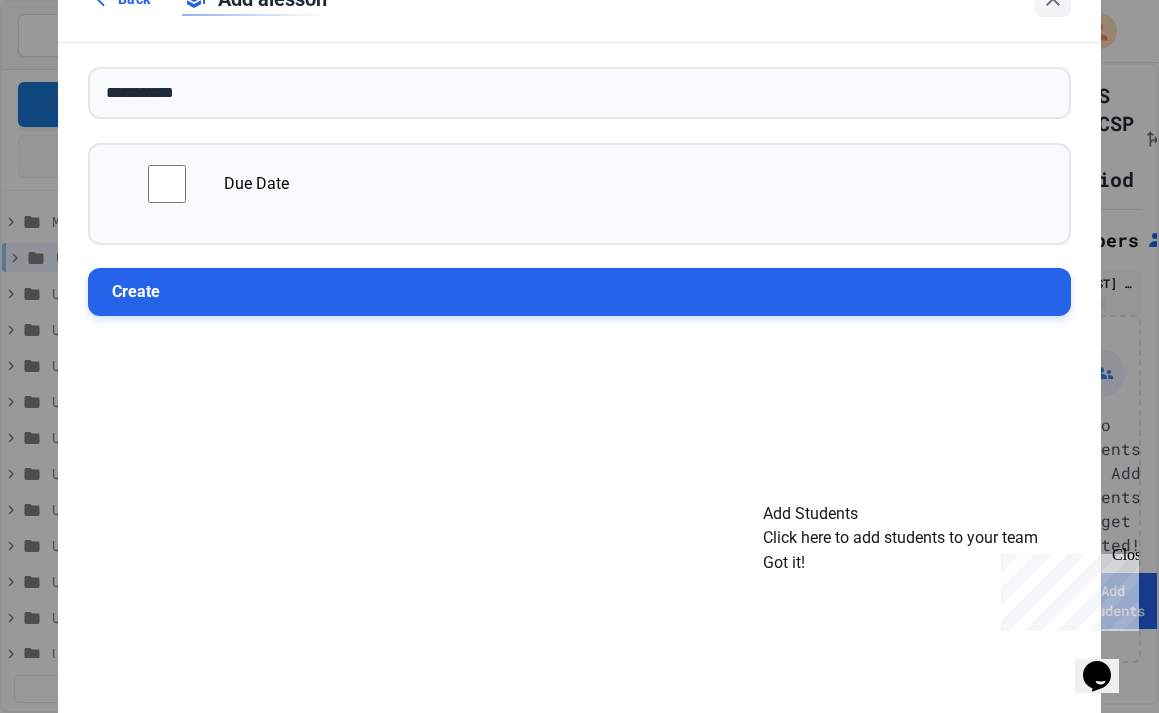 click on "Create" at bounding box center [579, 292] 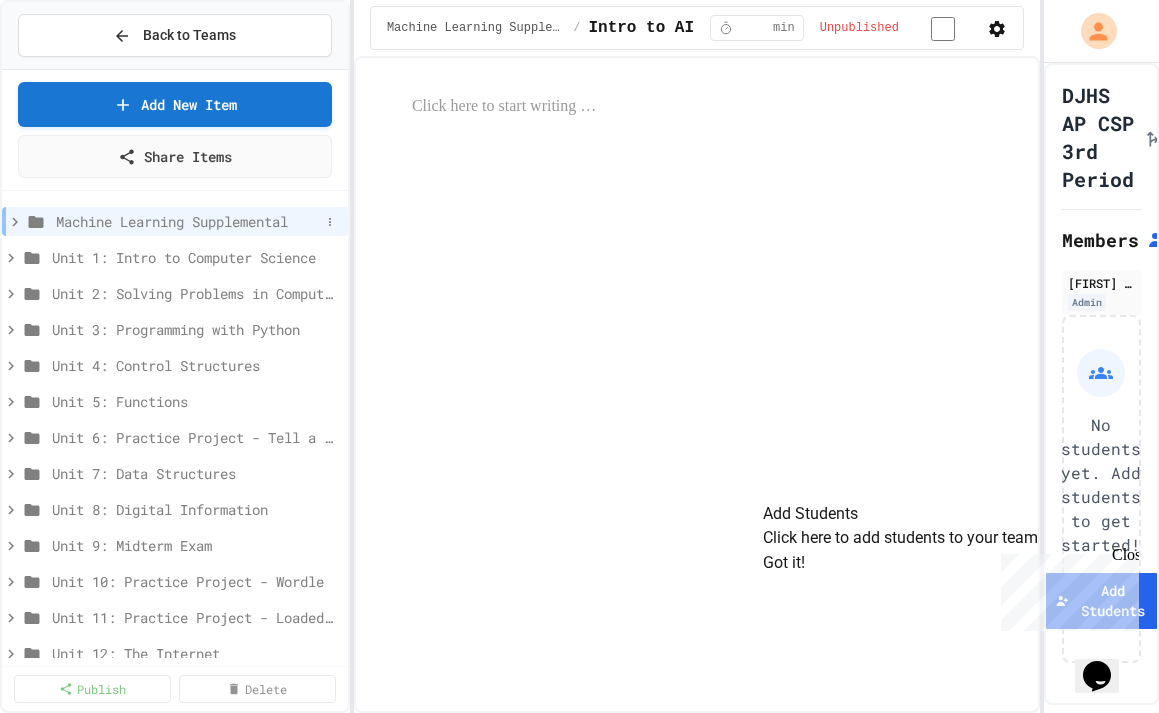 click 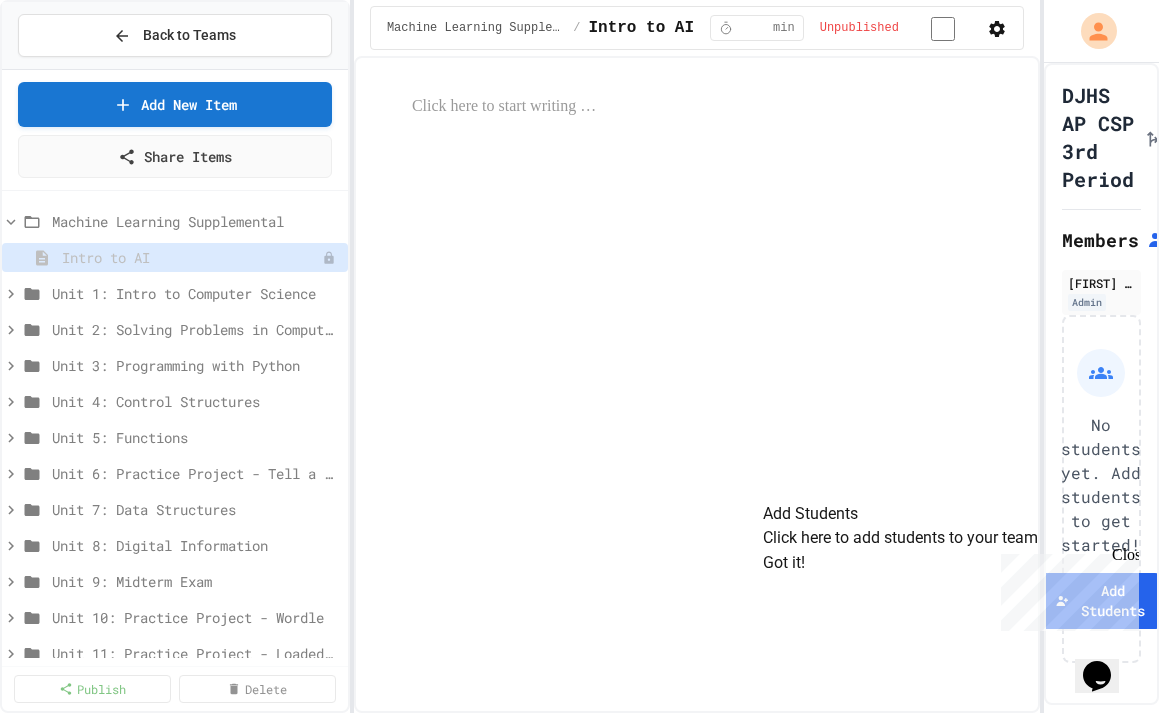 click at bounding box center [697, 384] 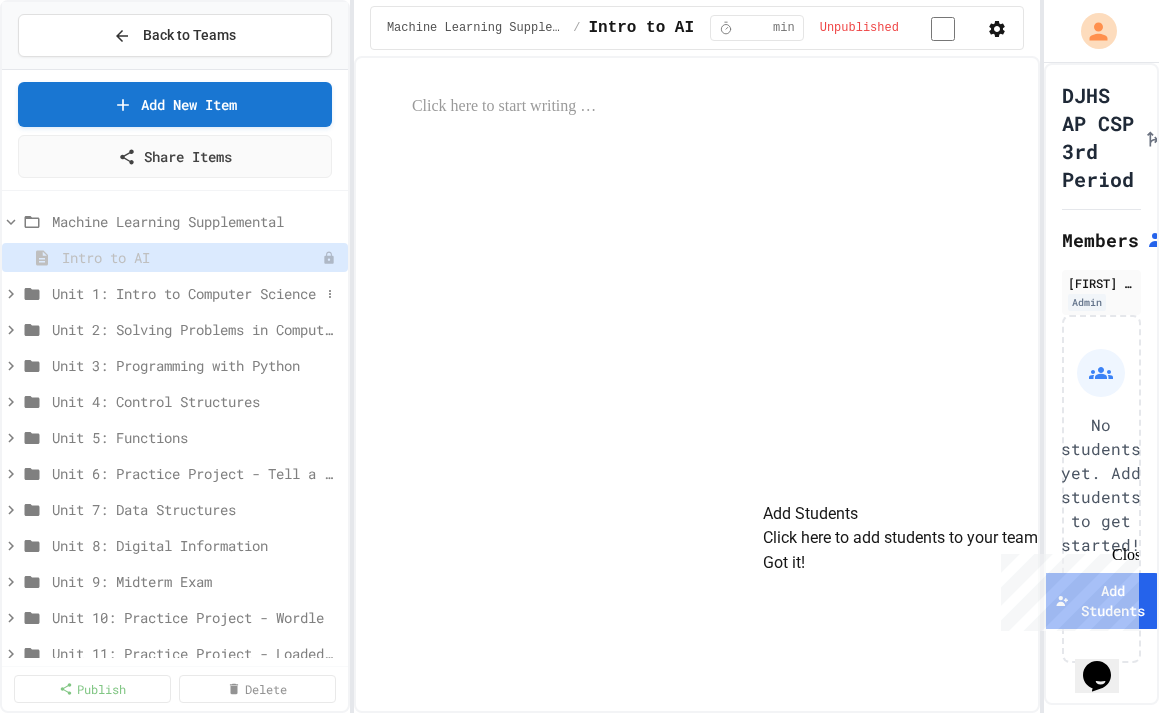 click 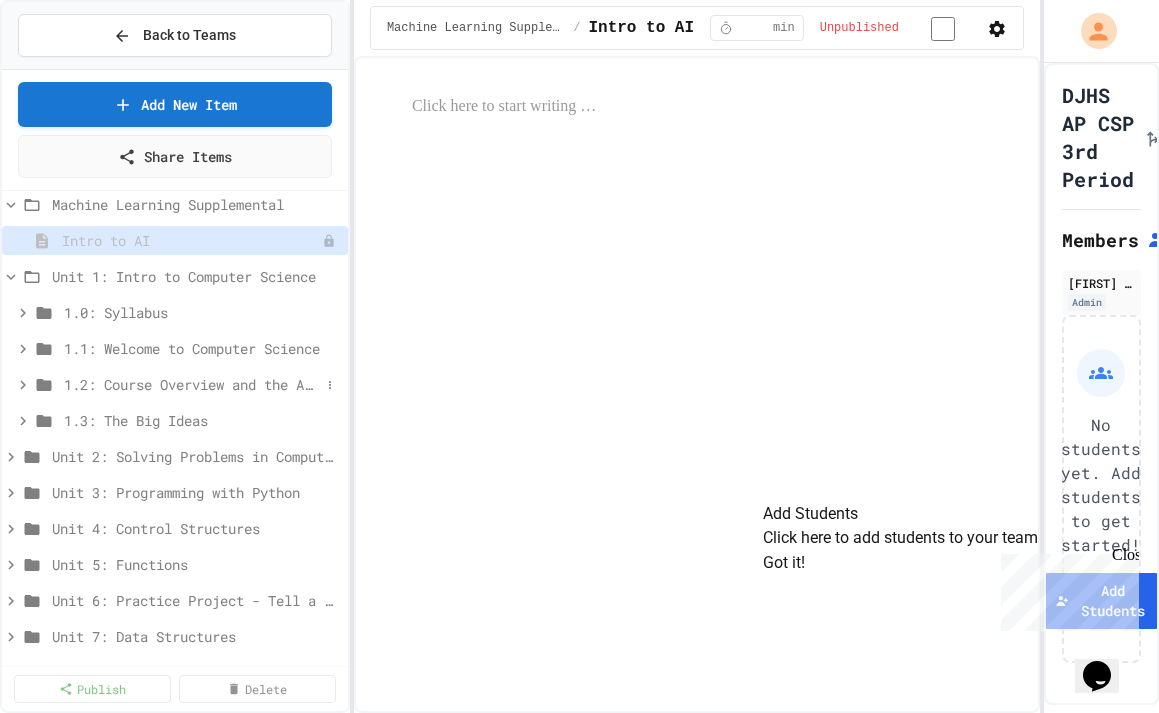 scroll, scrollTop: 0, scrollLeft: 0, axis: both 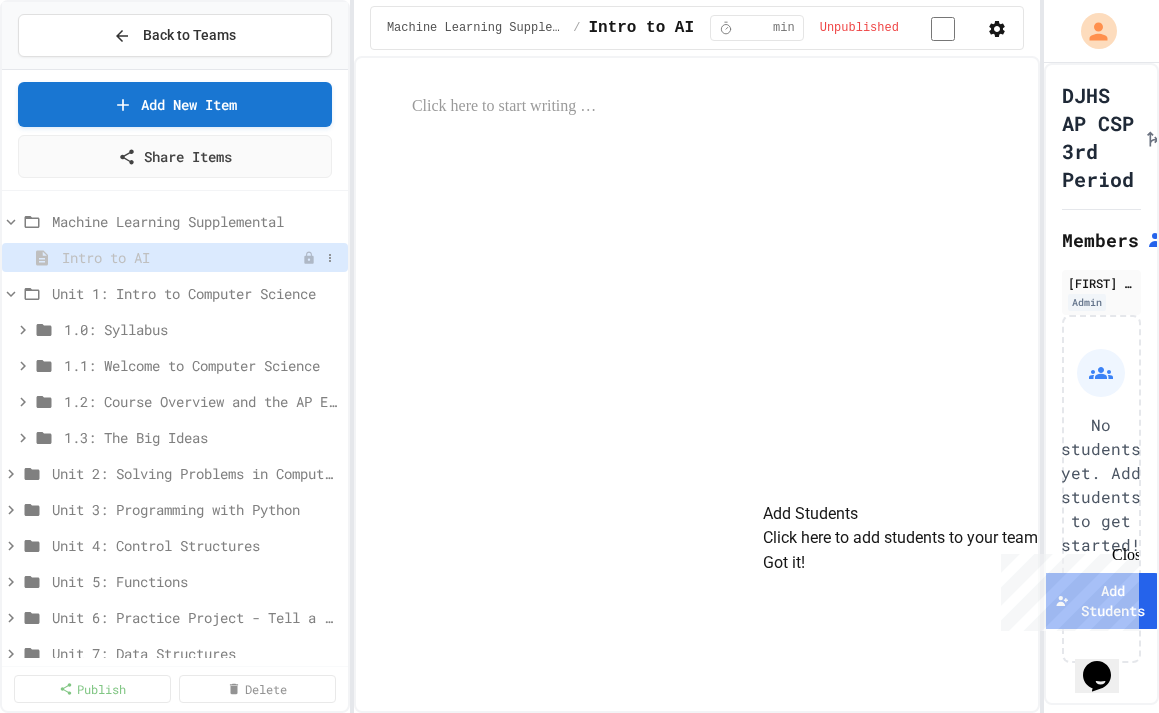 click on "Intro to AI" at bounding box center (182, 257) 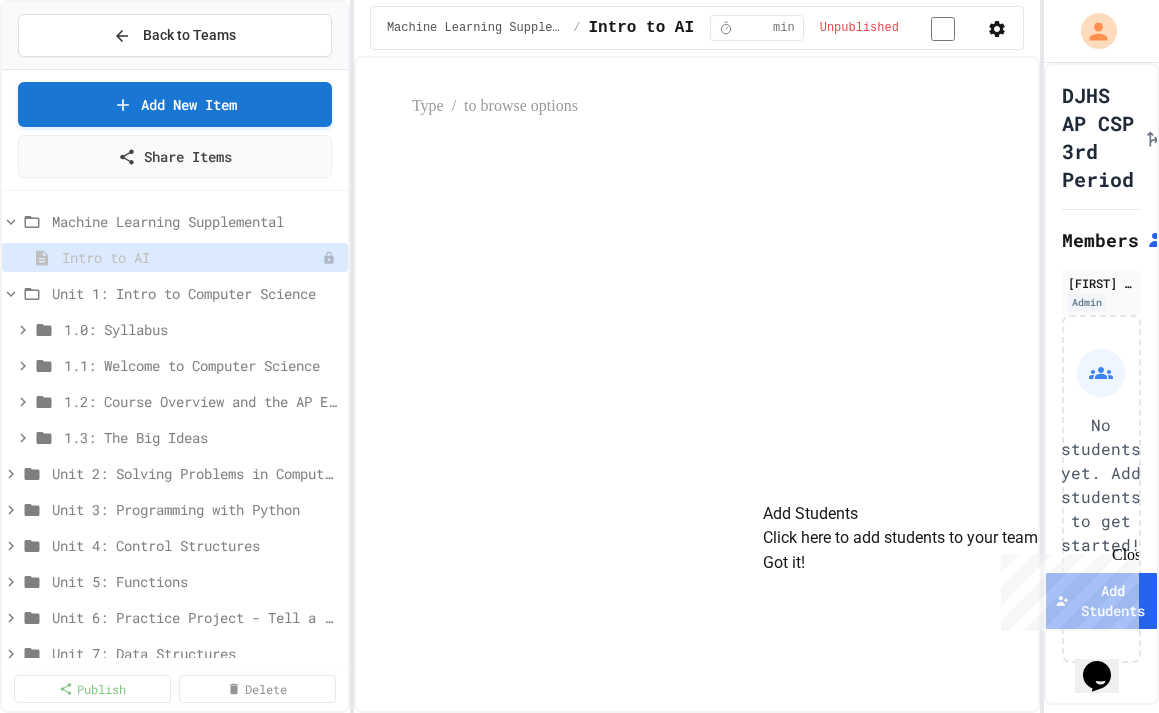 click at bounding box center (717, 107) 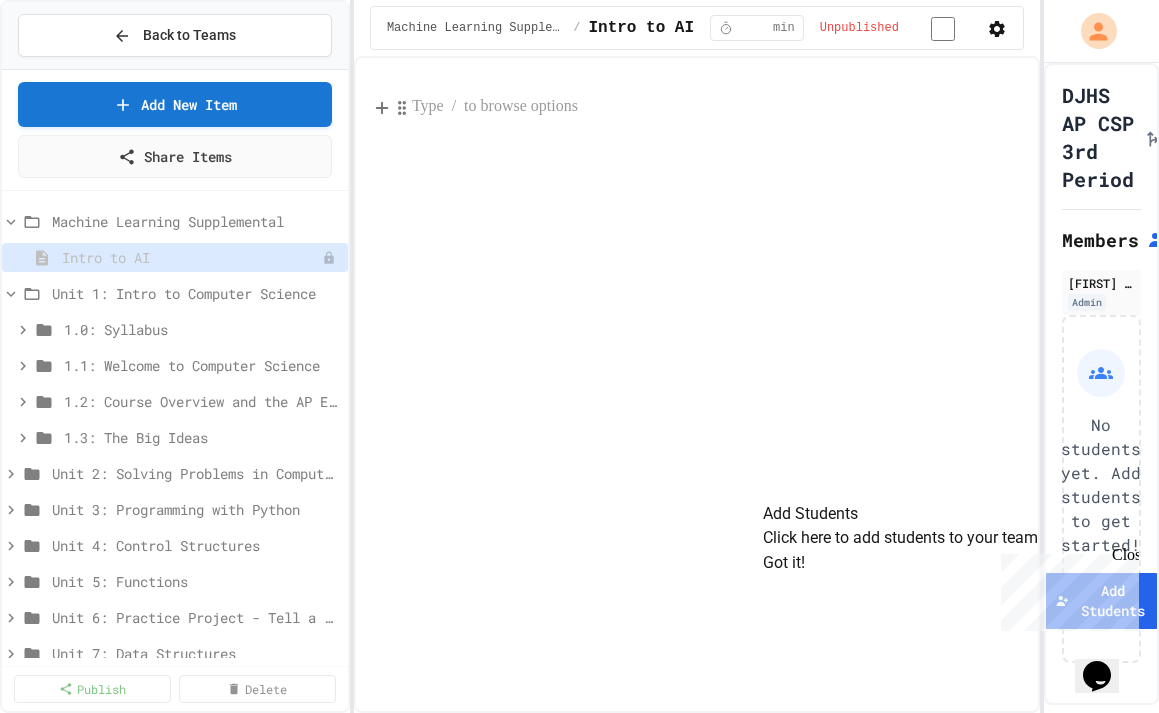 type 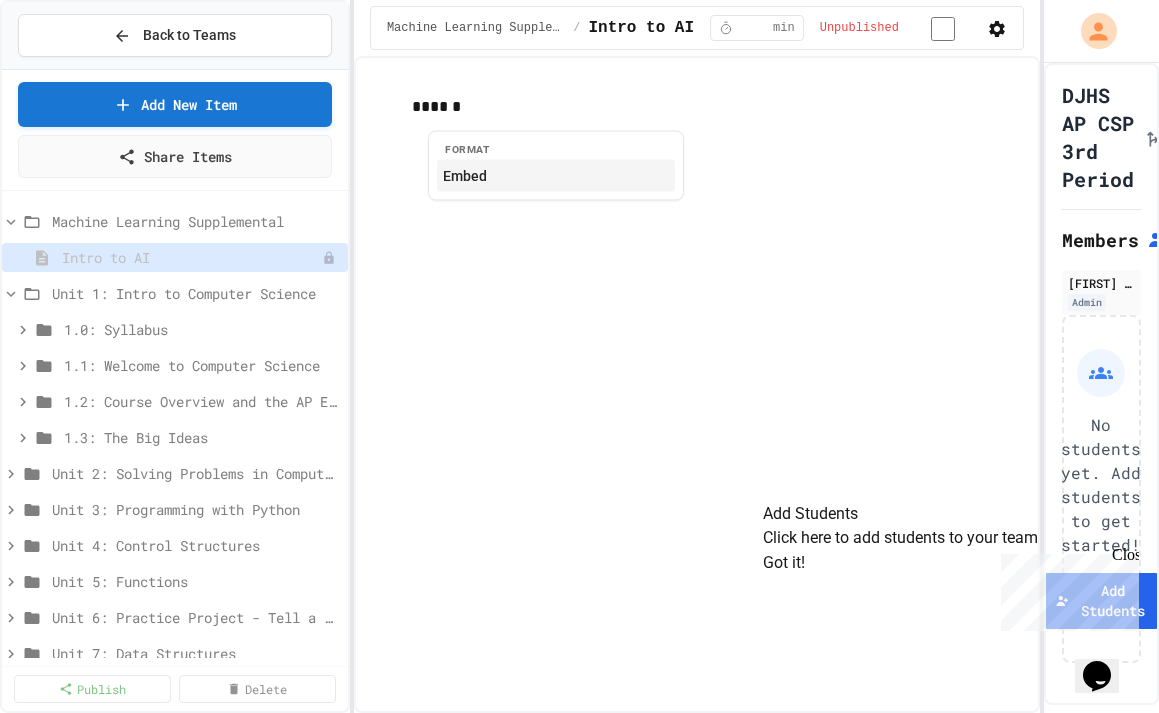click on "Embed" at bounding box center (556, 175) 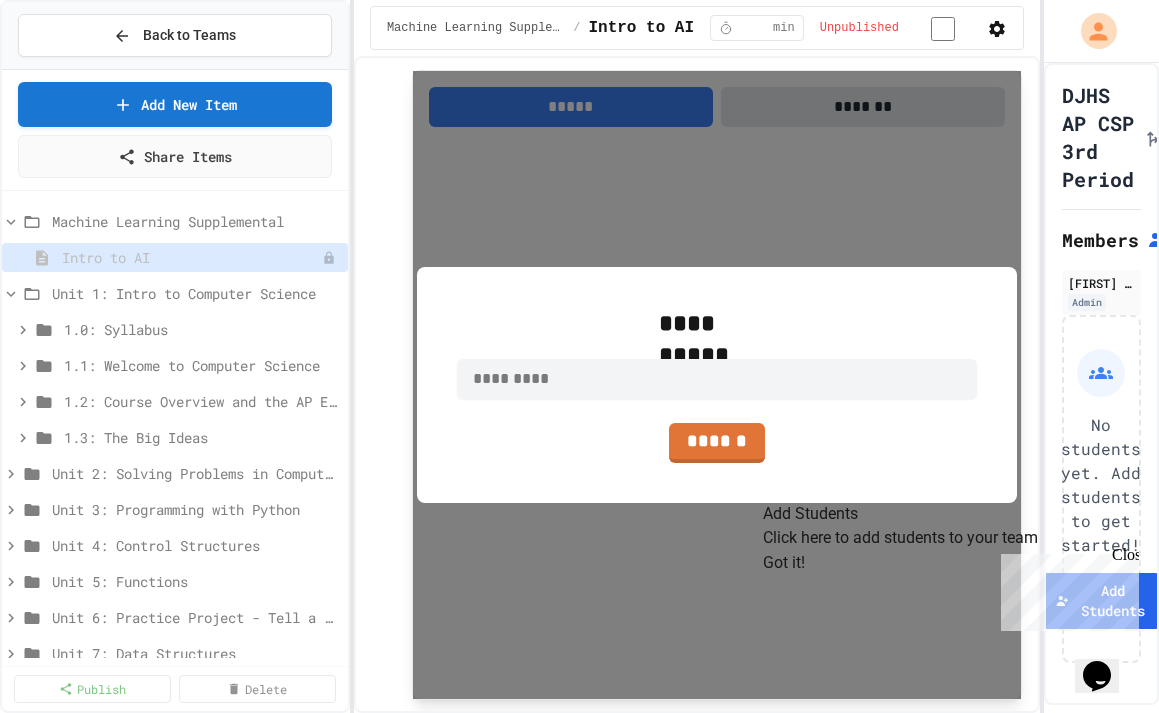 click at bounding box center (717, 379) 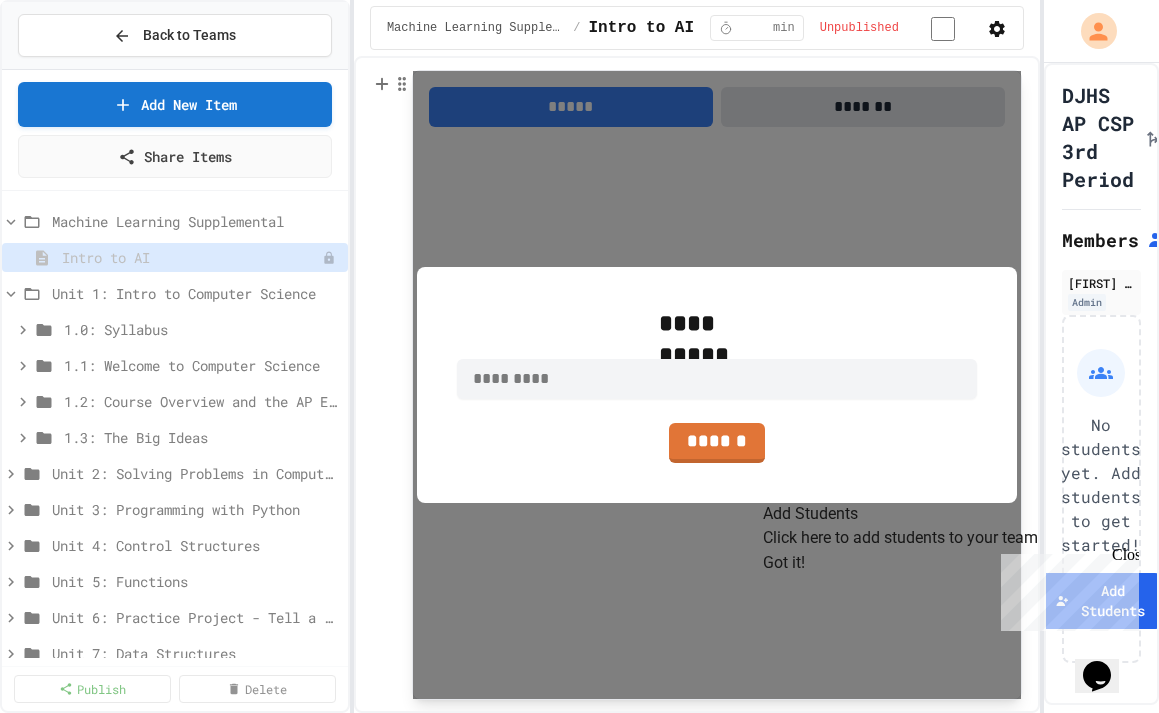 paste on "**********" 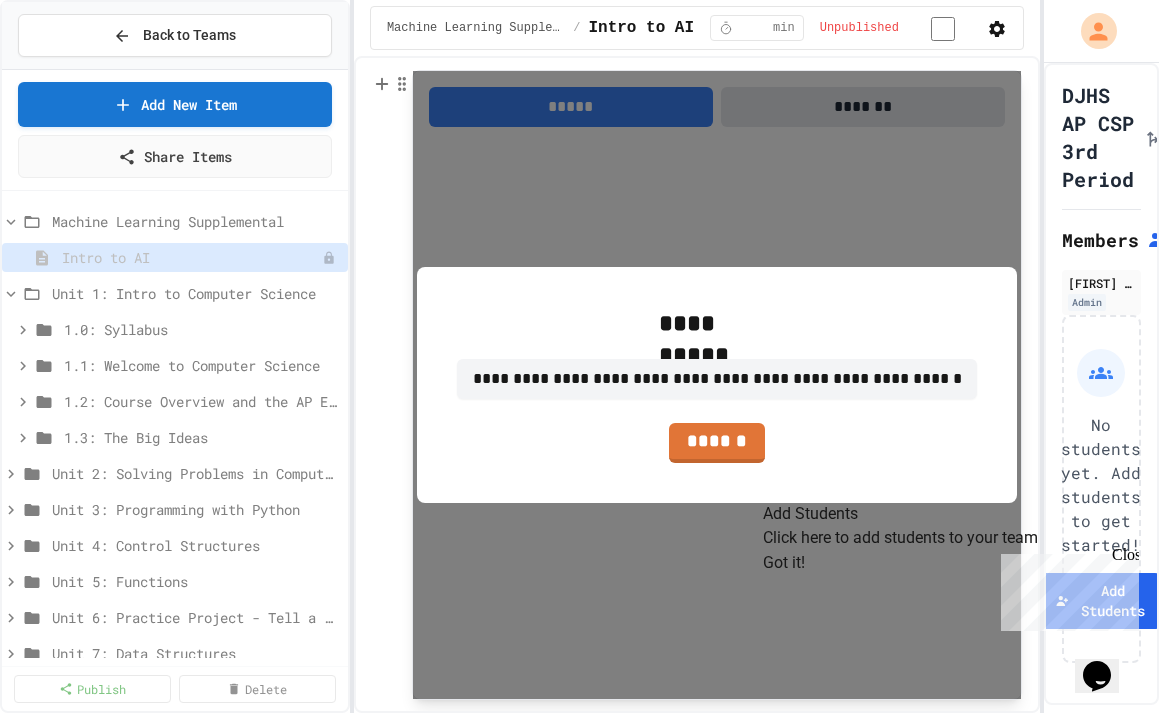 scroll, scrollTop: 0, scrollLeft: 16443, axis: horizontal 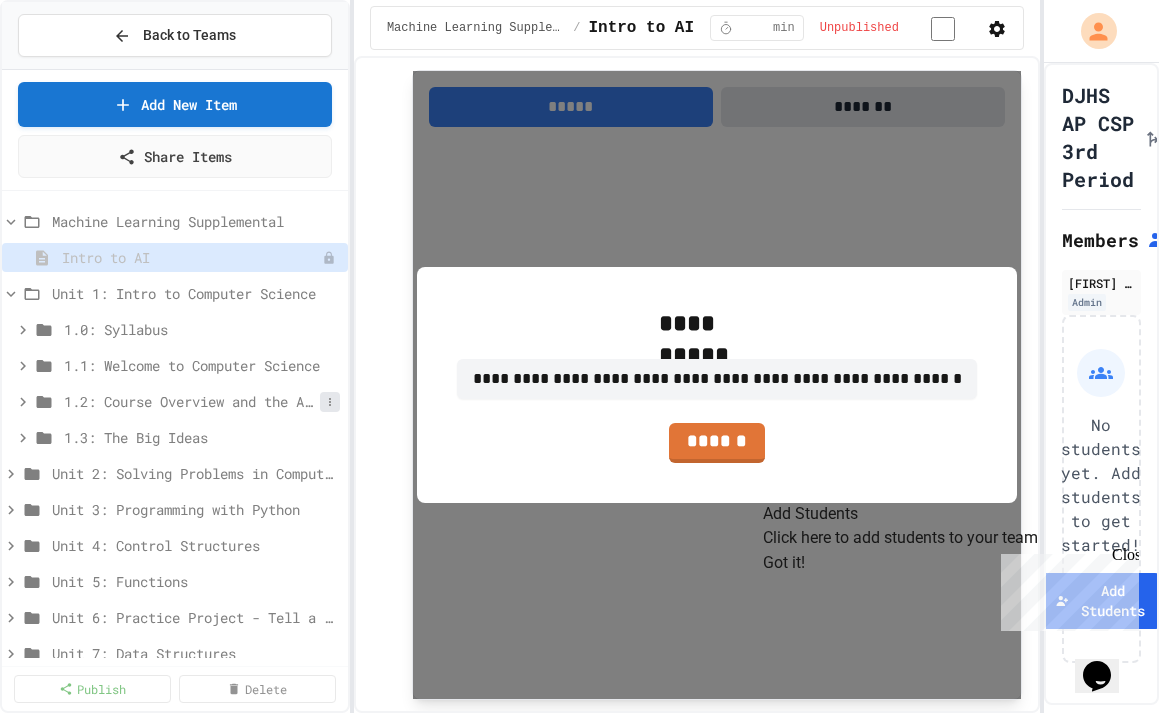 drag, startPoint x: 963, startPoint y: 377, endPoint x: 328, endPoint y: 391, distance: 635.1543 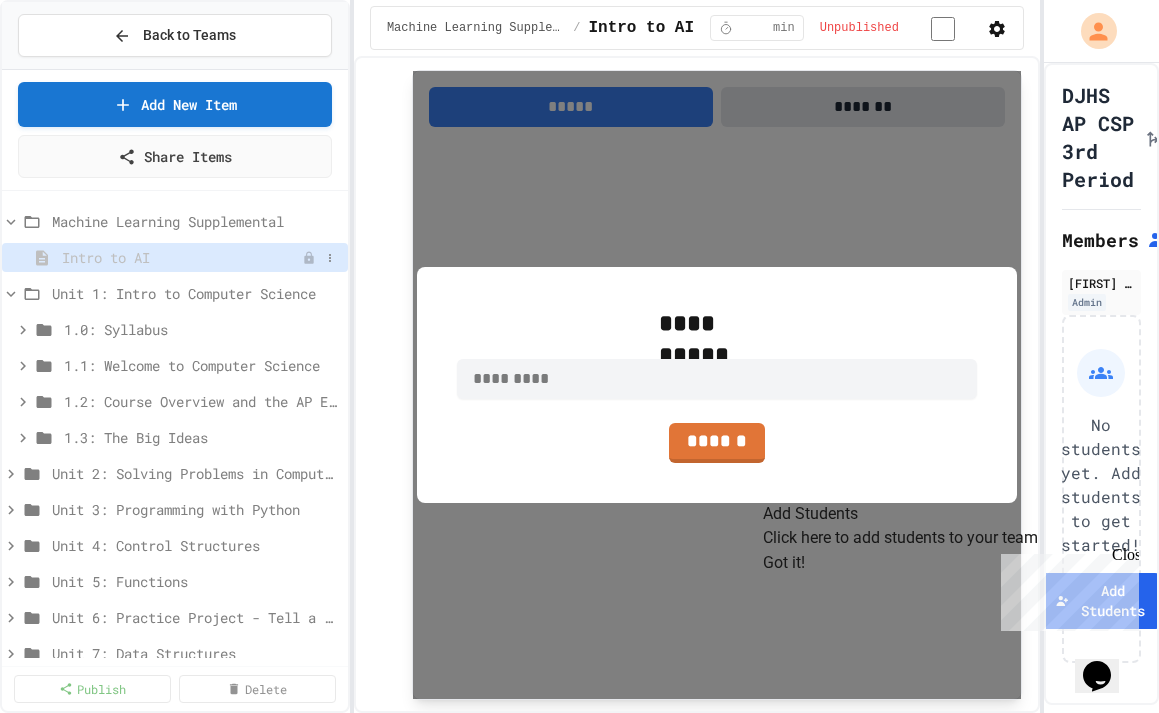 click on "Intro to AI" at bounding box center (182, 257) 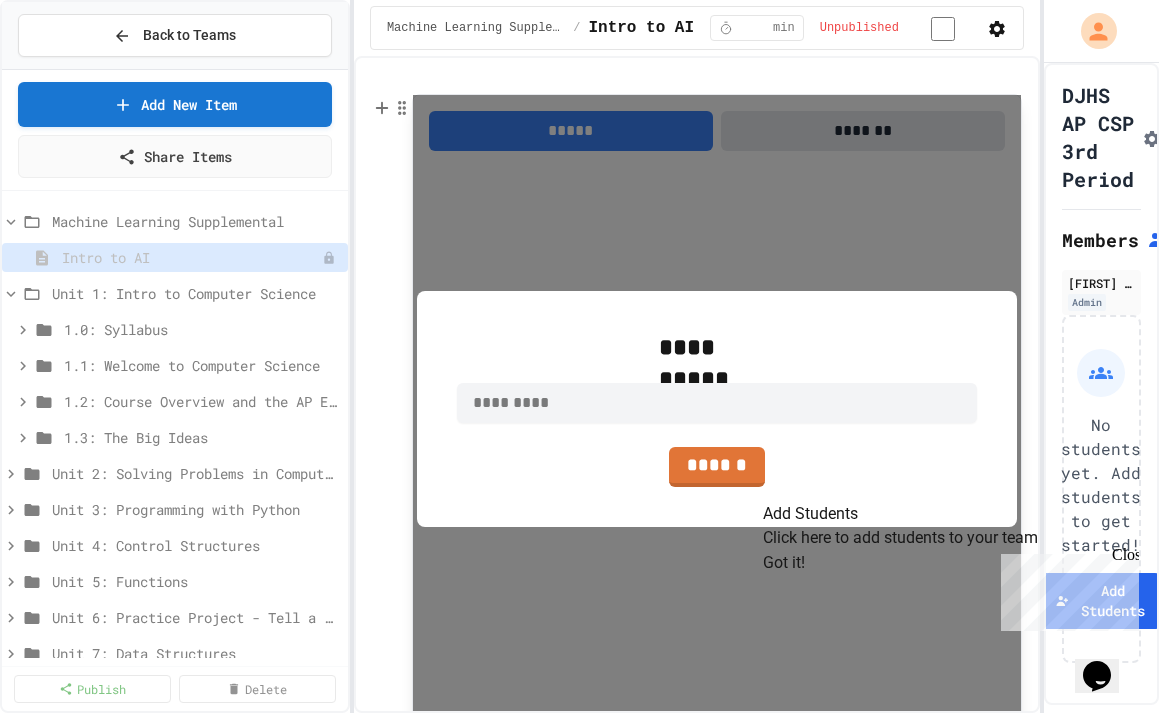 click on "**********" at bounding box center [717, 409] 